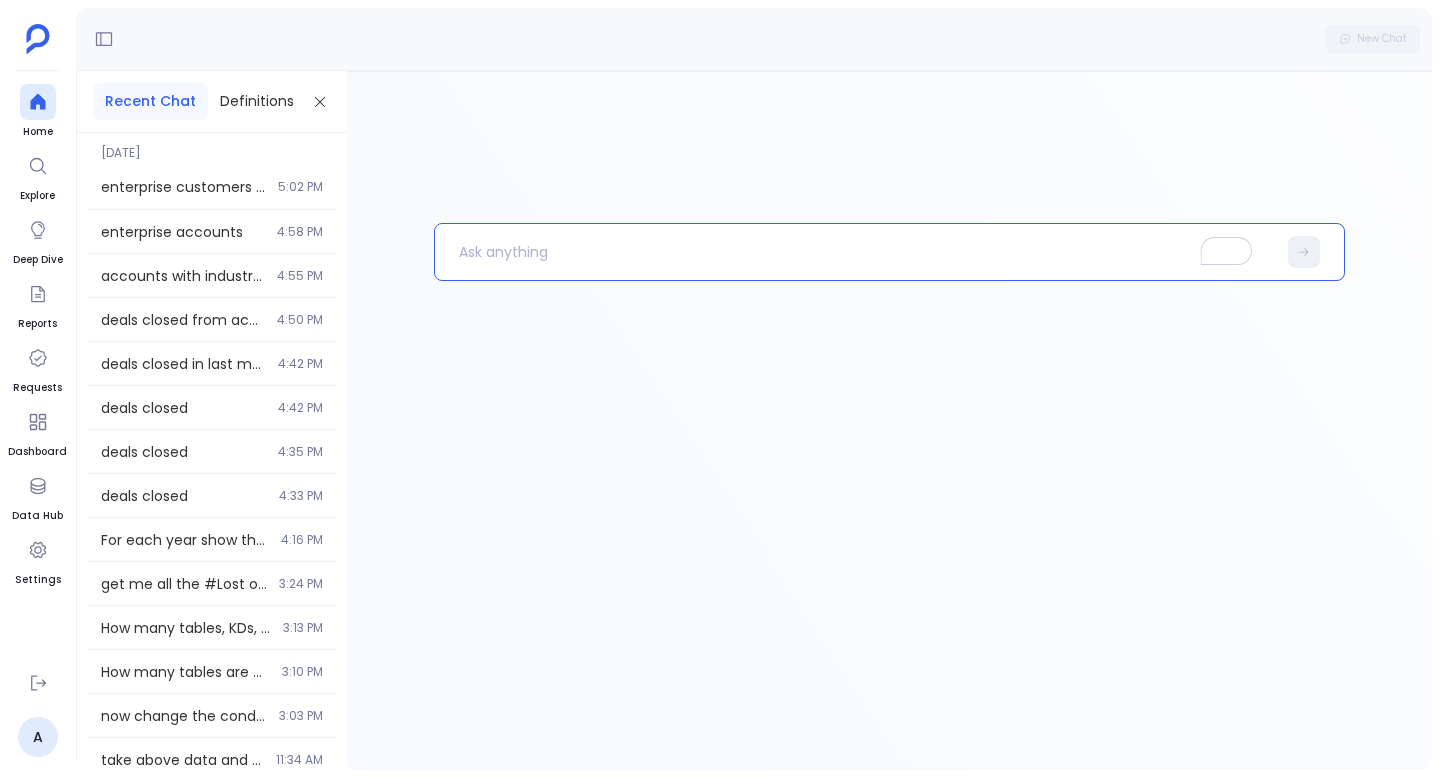 scroll, scrollTop: 0, scrollLeft: 0, axis: both 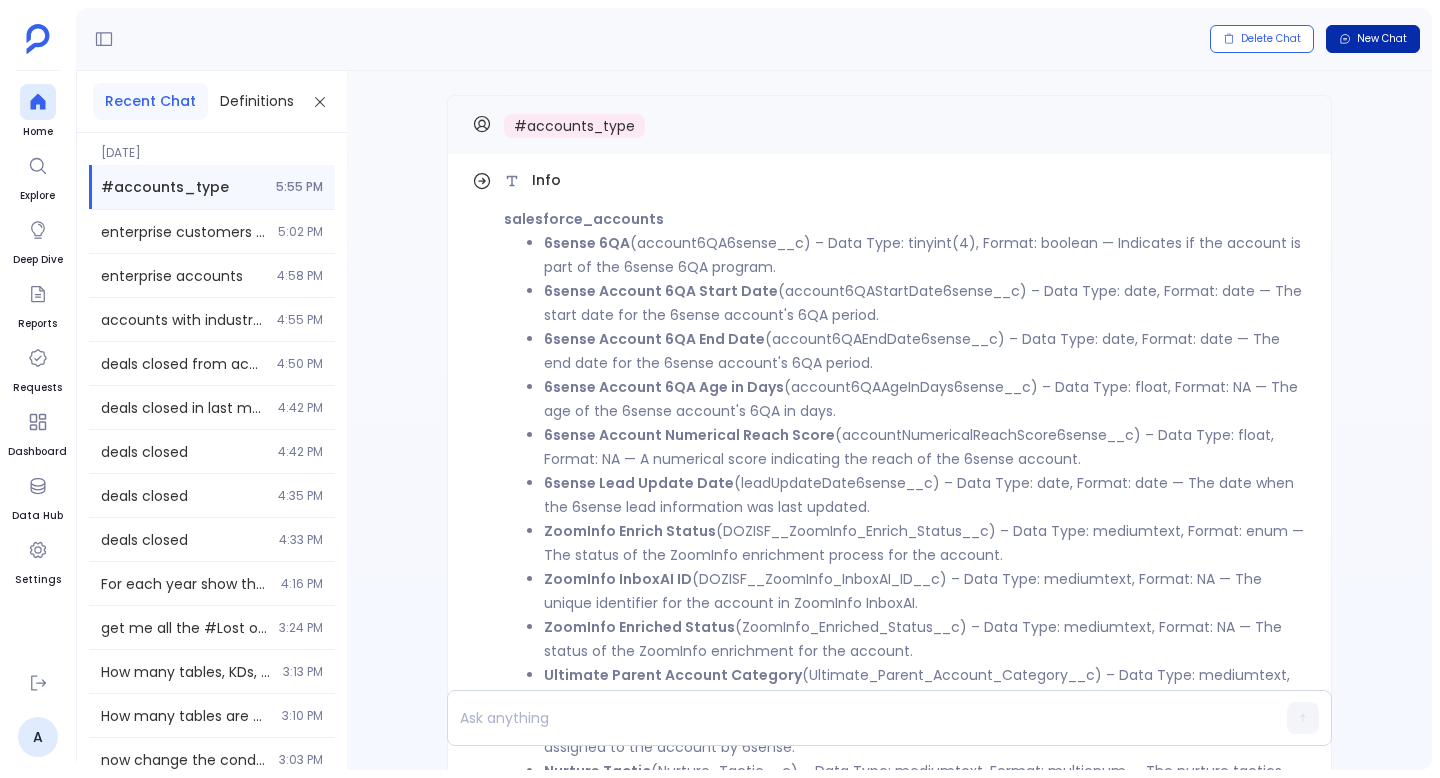 click on "New Chat" at bounding box center [1382, 39] 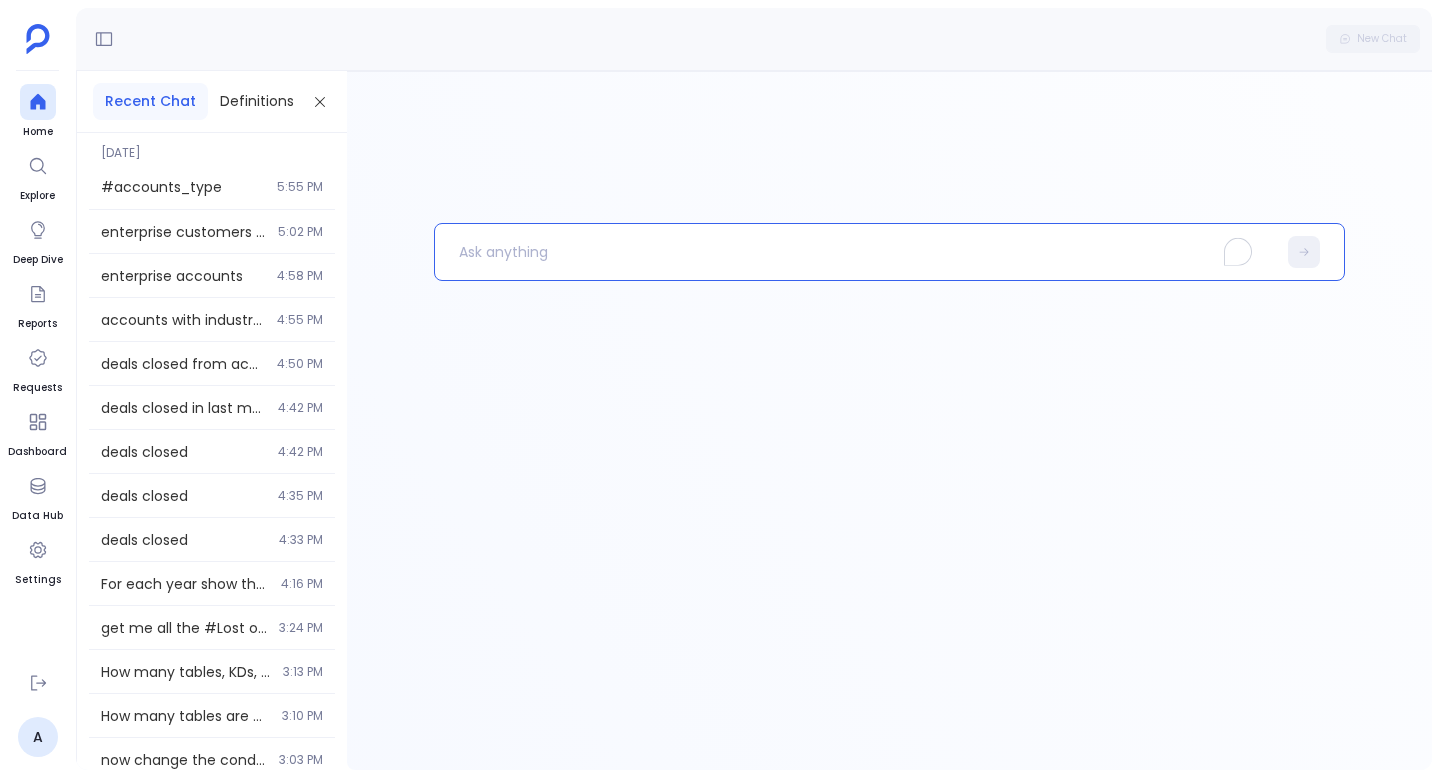 click at bounding box center [855, 252] 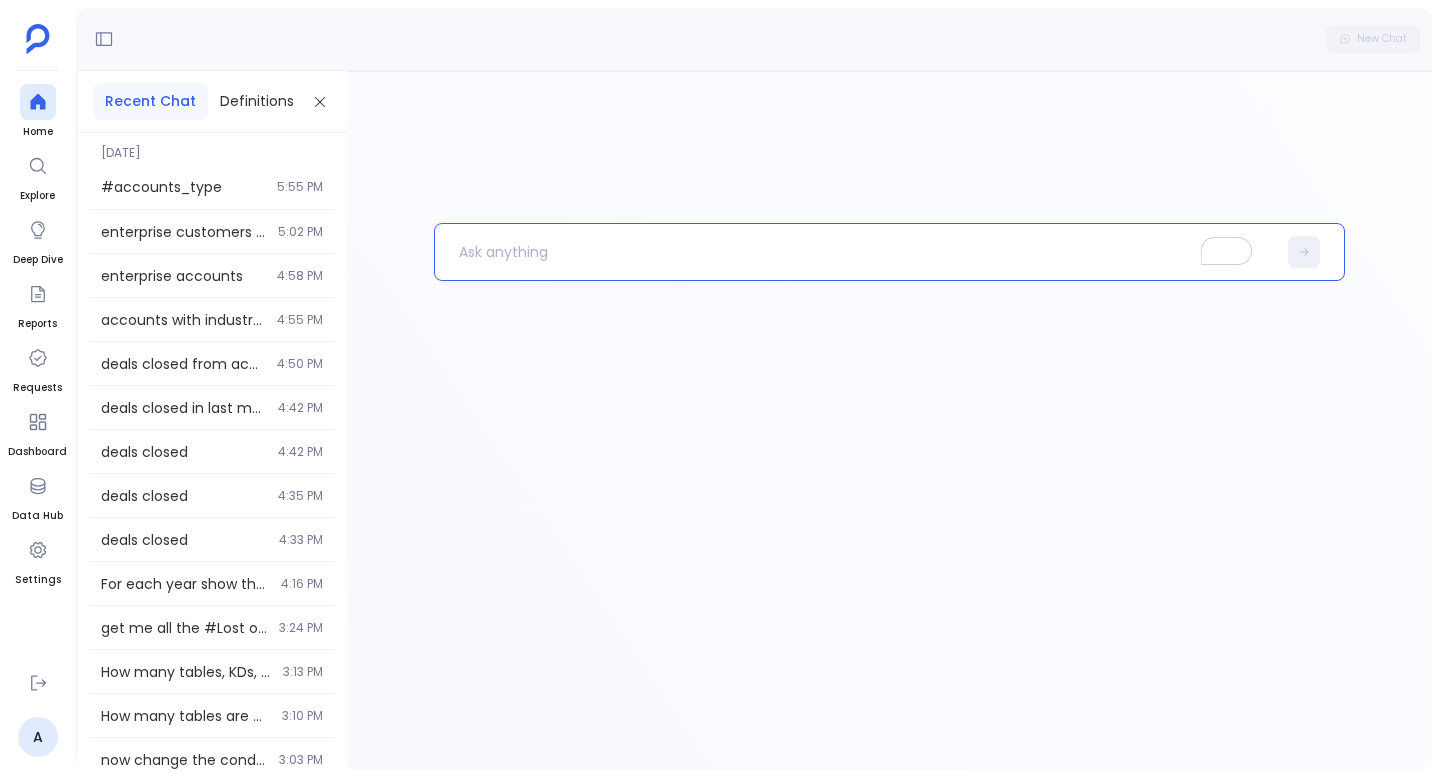 type 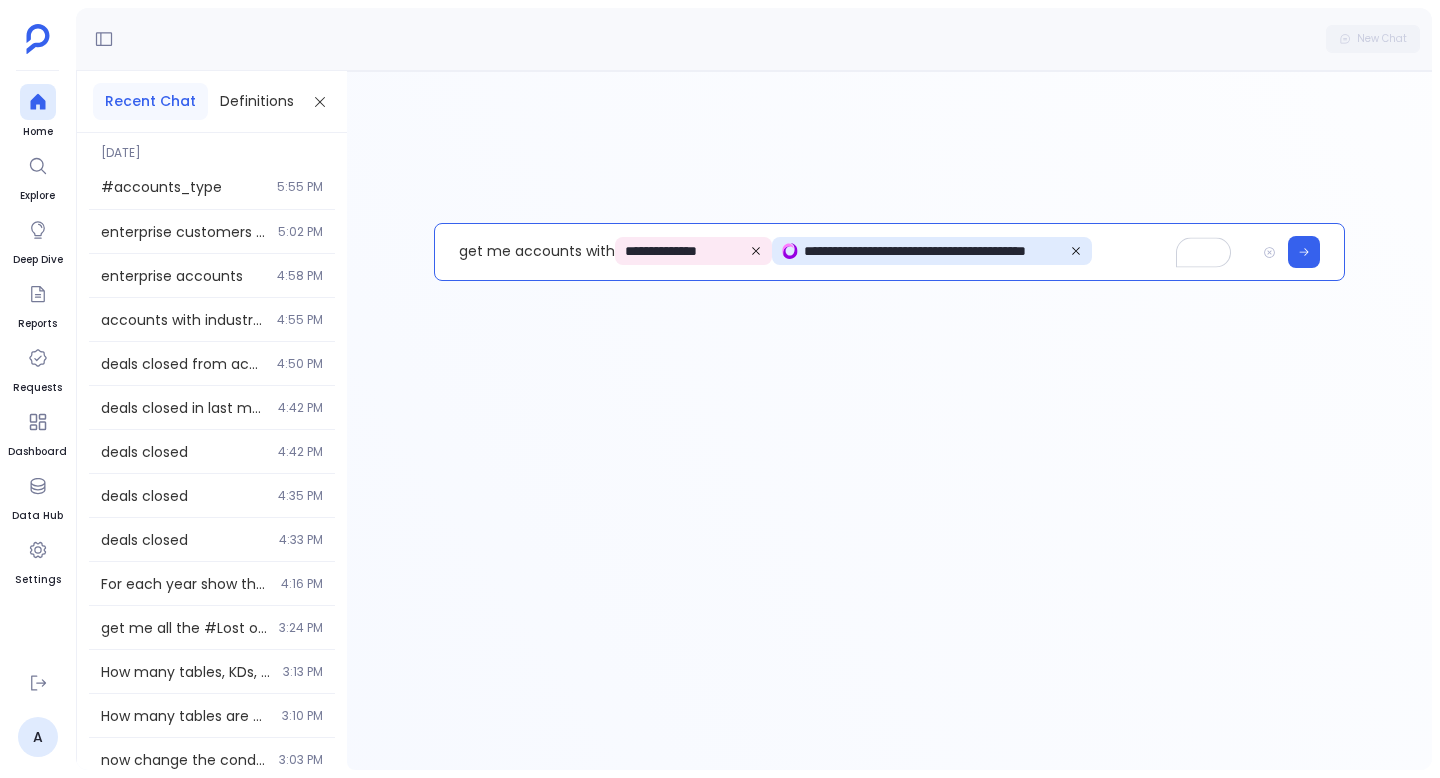 click on "**********" 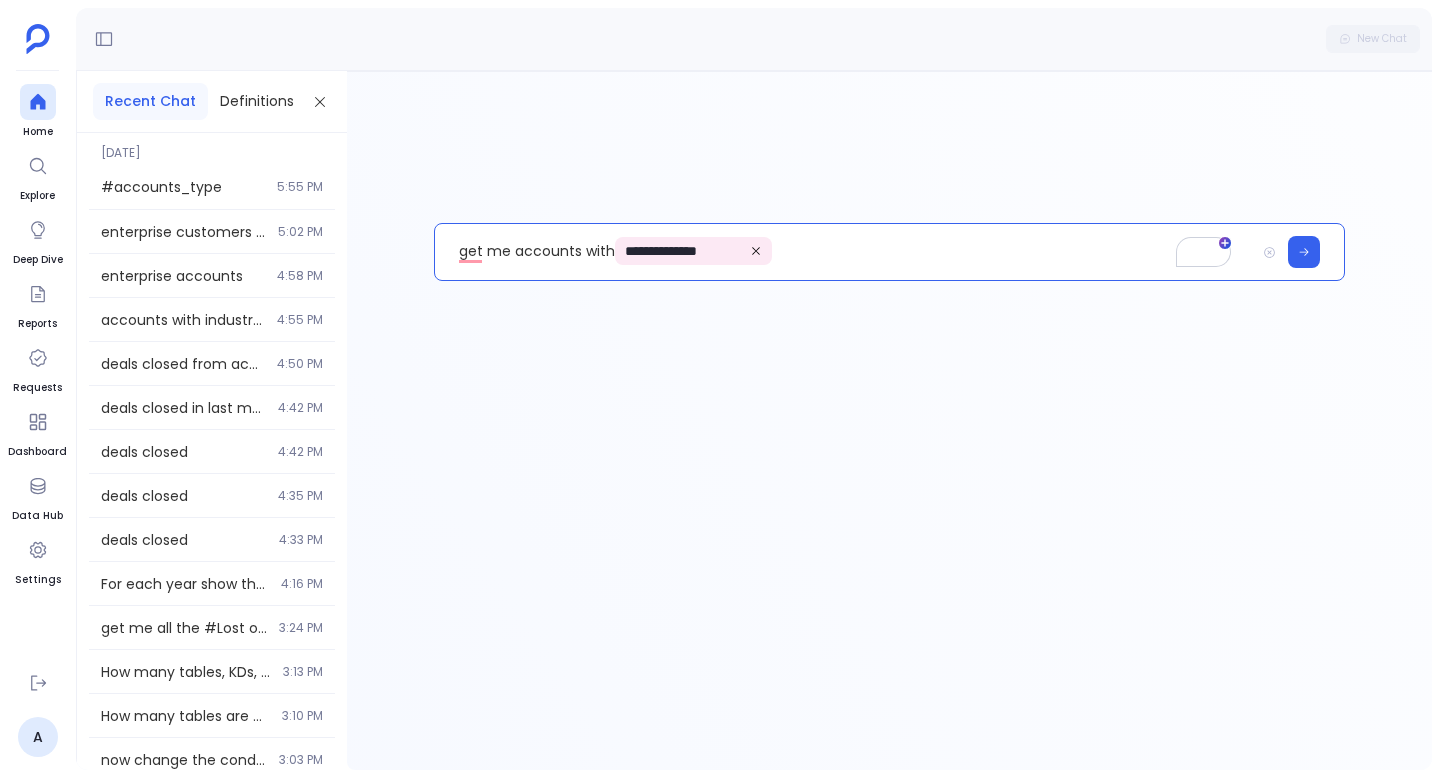 click on "**********" at bounding box center [845, 252] 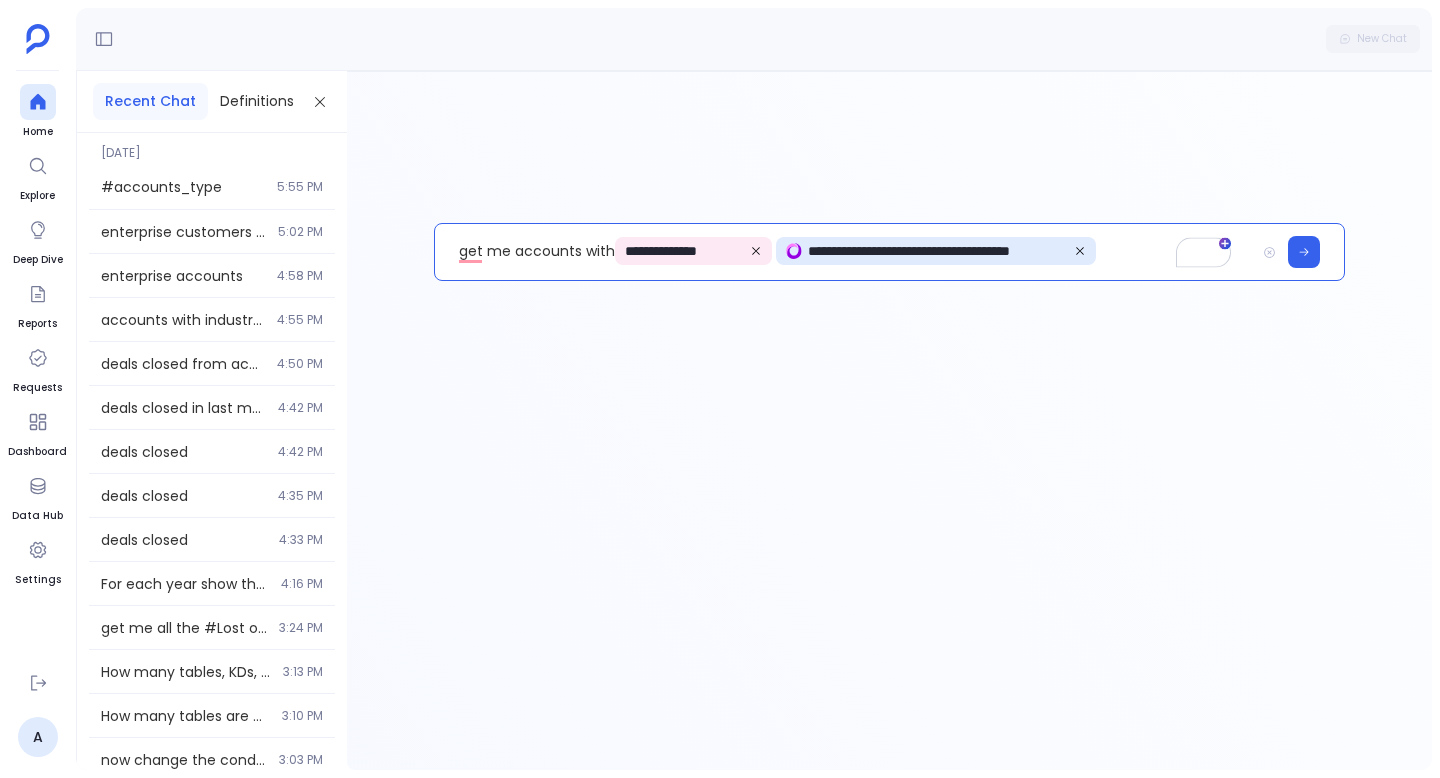 click 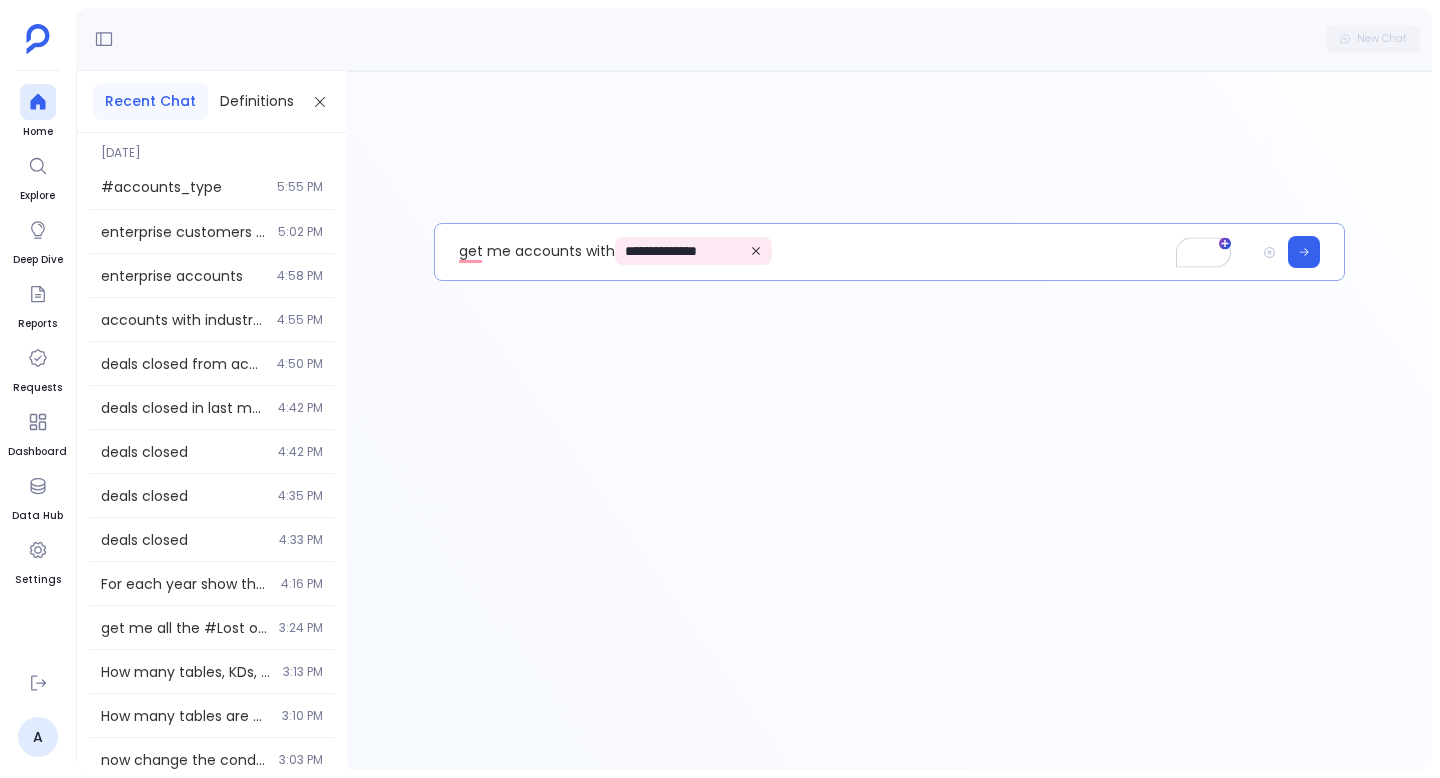click on "**********" at bounding box center (845, 252) 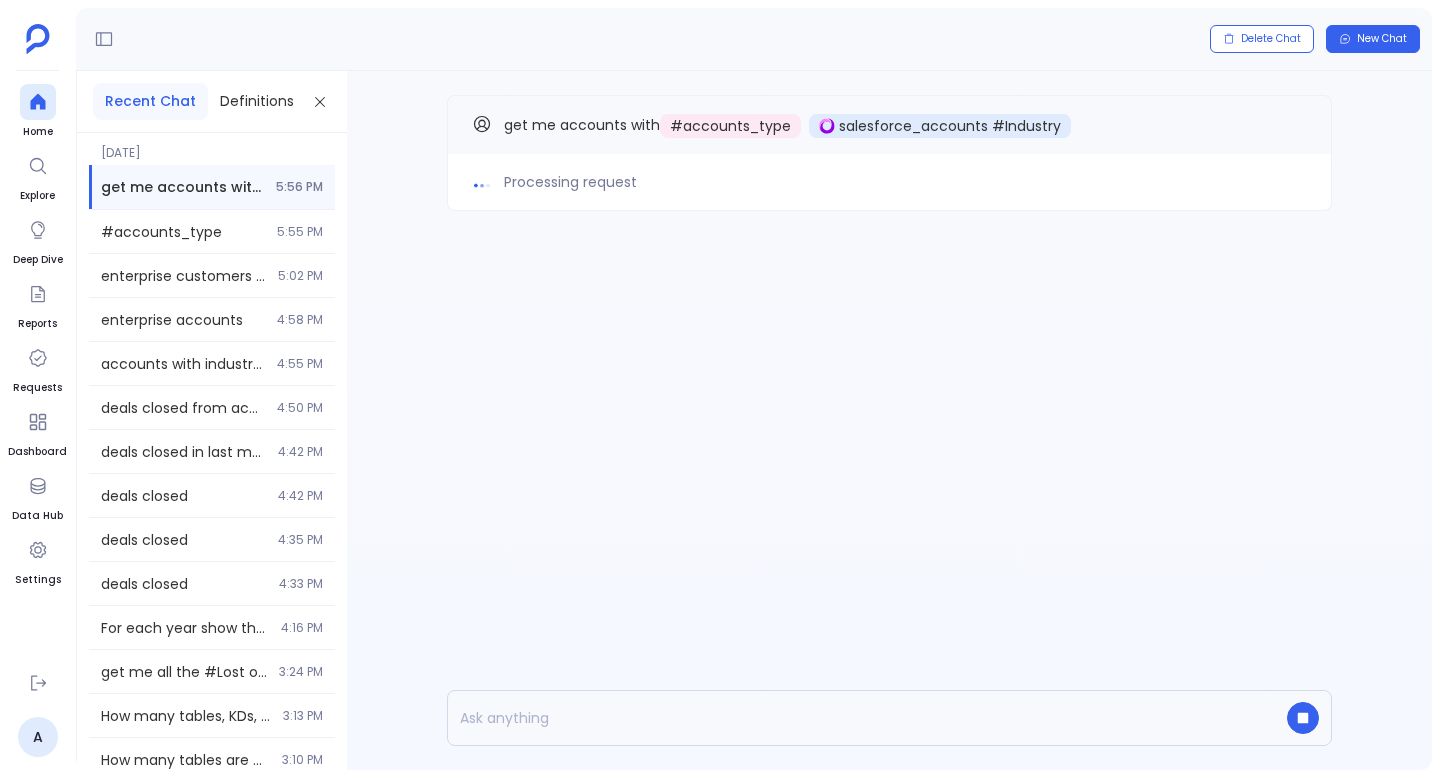 click on "get me accounts with  # accounts_type    salesforce_accounts #Industry" at bounding box center (889, 125) 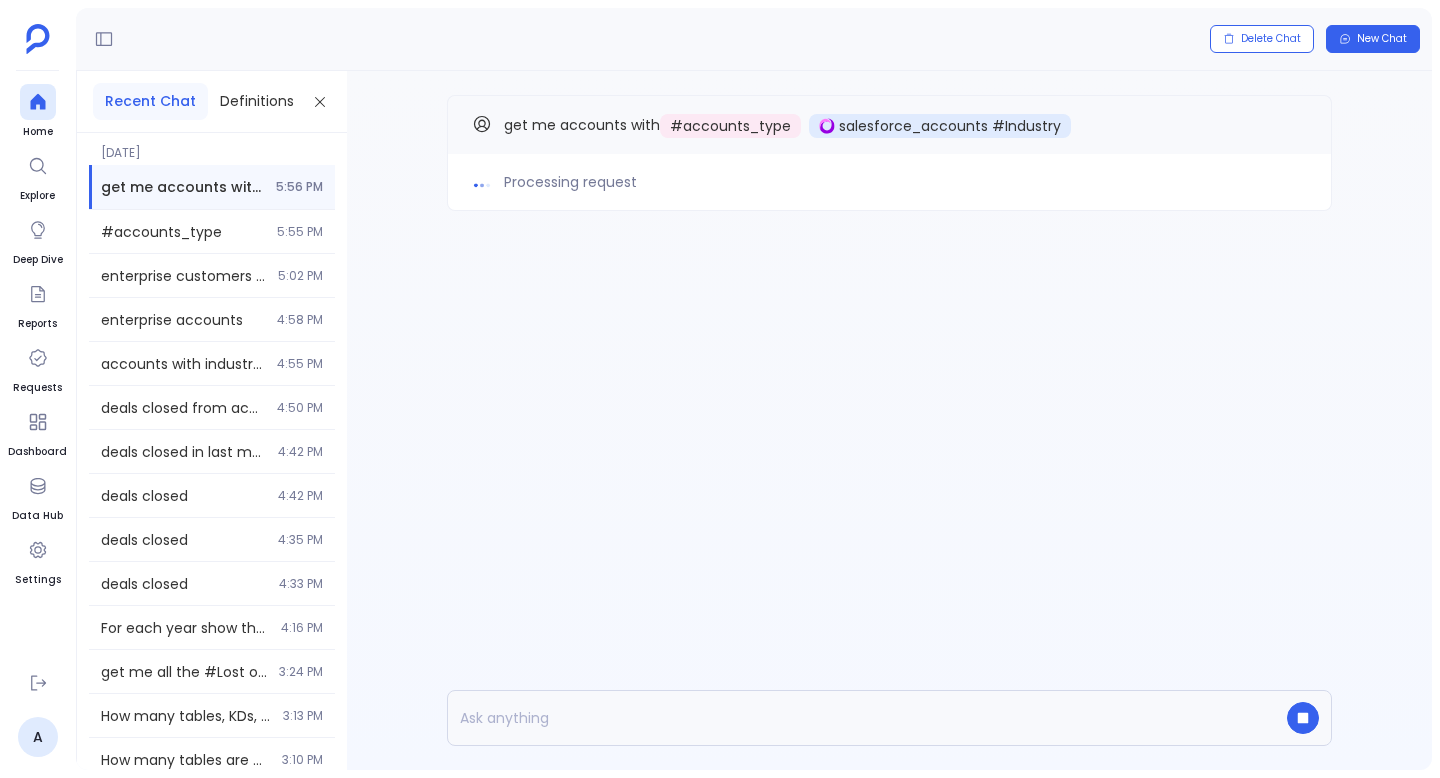 click on "get me accounts with  # accounts_type    salesforce_accounts #Industry" at bounding box center (889, 124) 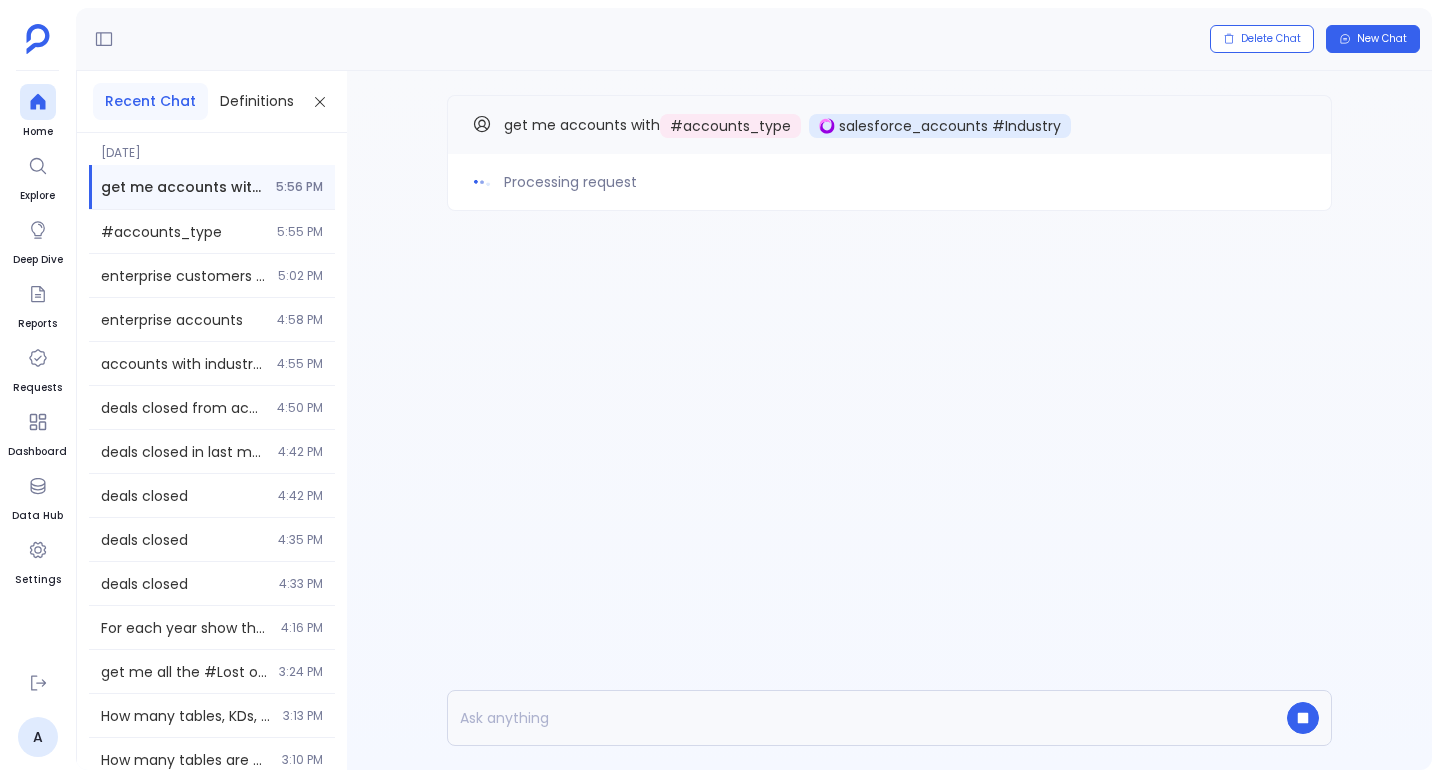 click on "get me accounts with  # accounts_type    salesforce_accounts #Industry" at bounding box center (889, 125) 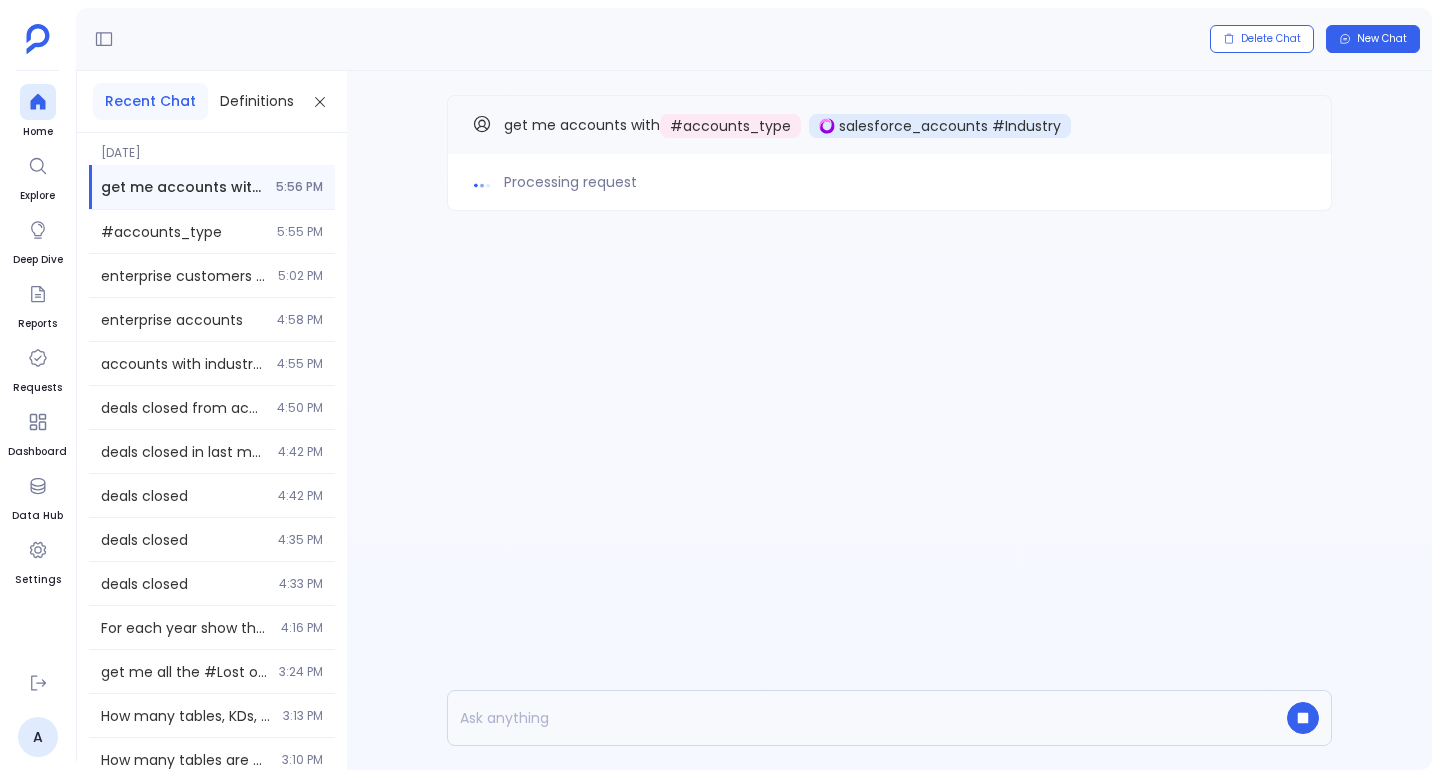 click on "get me accounts with  # accounts_type    salesforce_accounts #Industry" at bounding box center [889, 125] 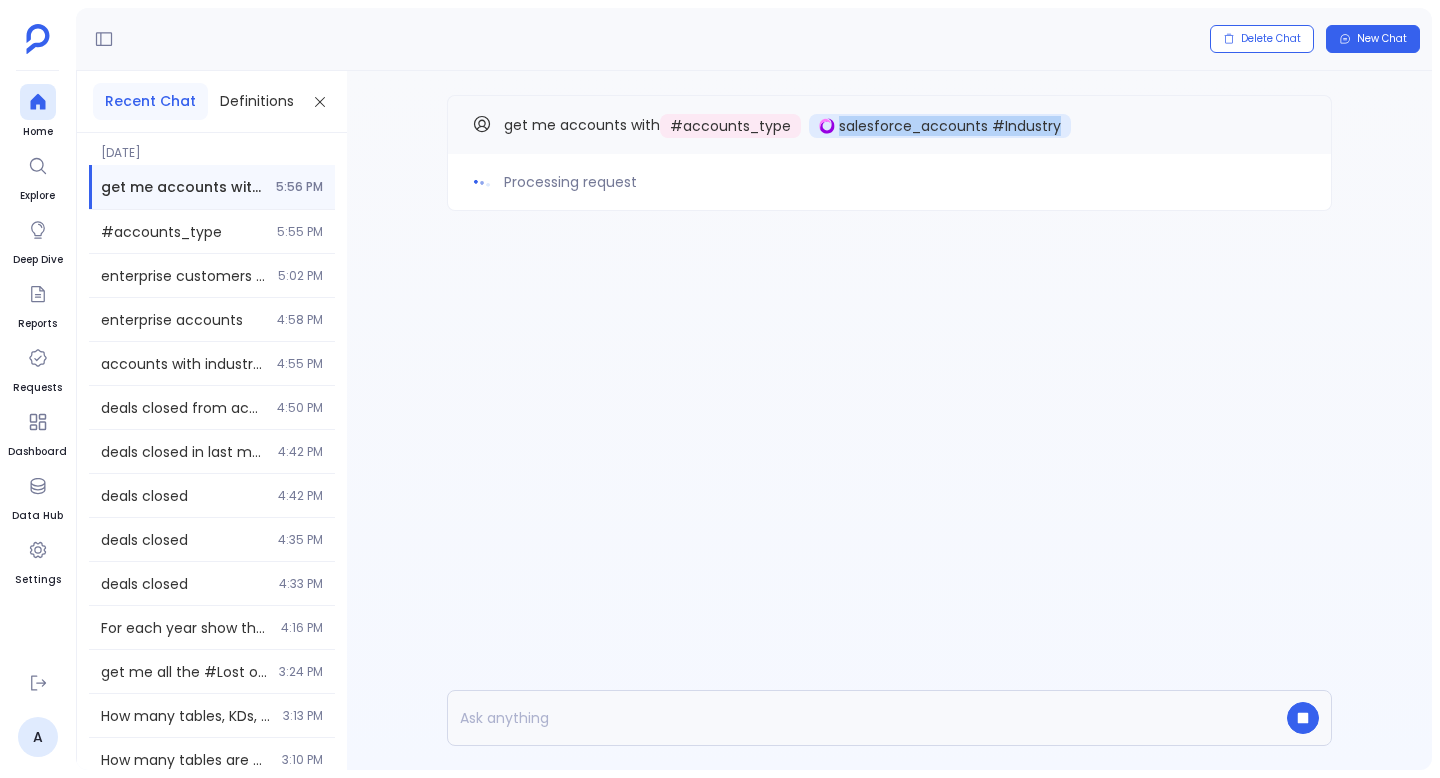 click on "get me accounts with  # accounts_type    salesforce_accounts #Industry" at bounding box center [889, 125] 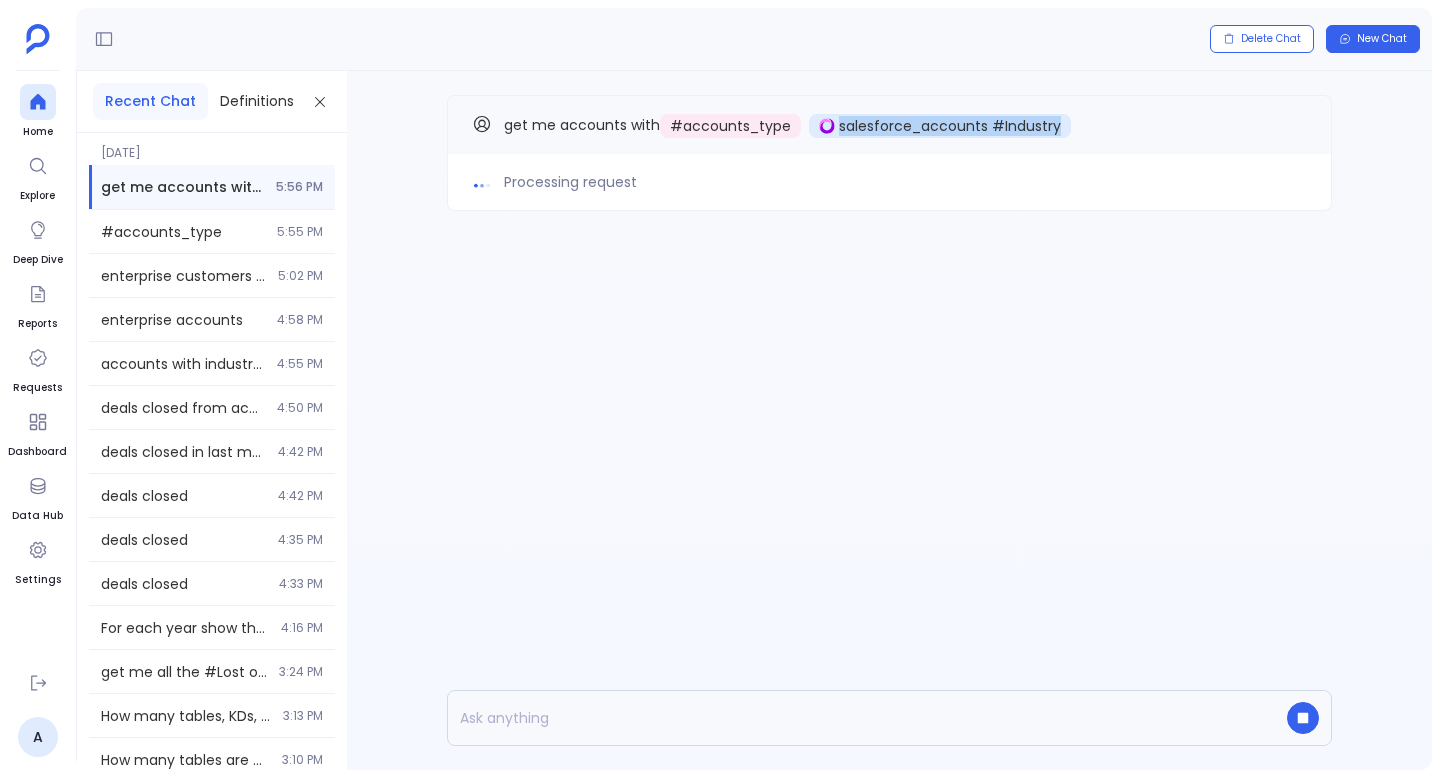 click on "get me accounts with  # accounts_type    salesforce_accounts #Industry" at bounding box center (889, 125) 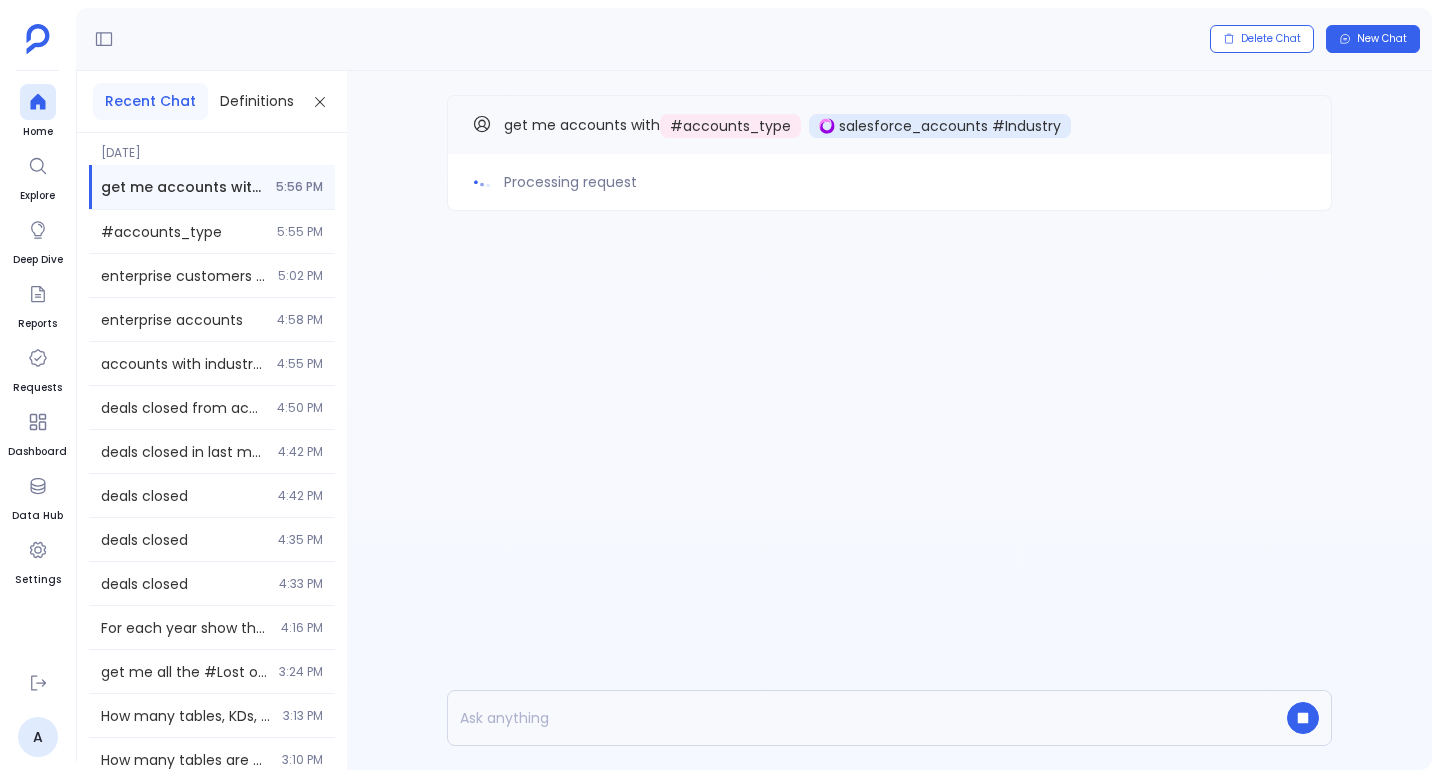 click on "get me accounts with  # accounts_type    salesforce_accounts #Industry" at bounding box center [889, 125] 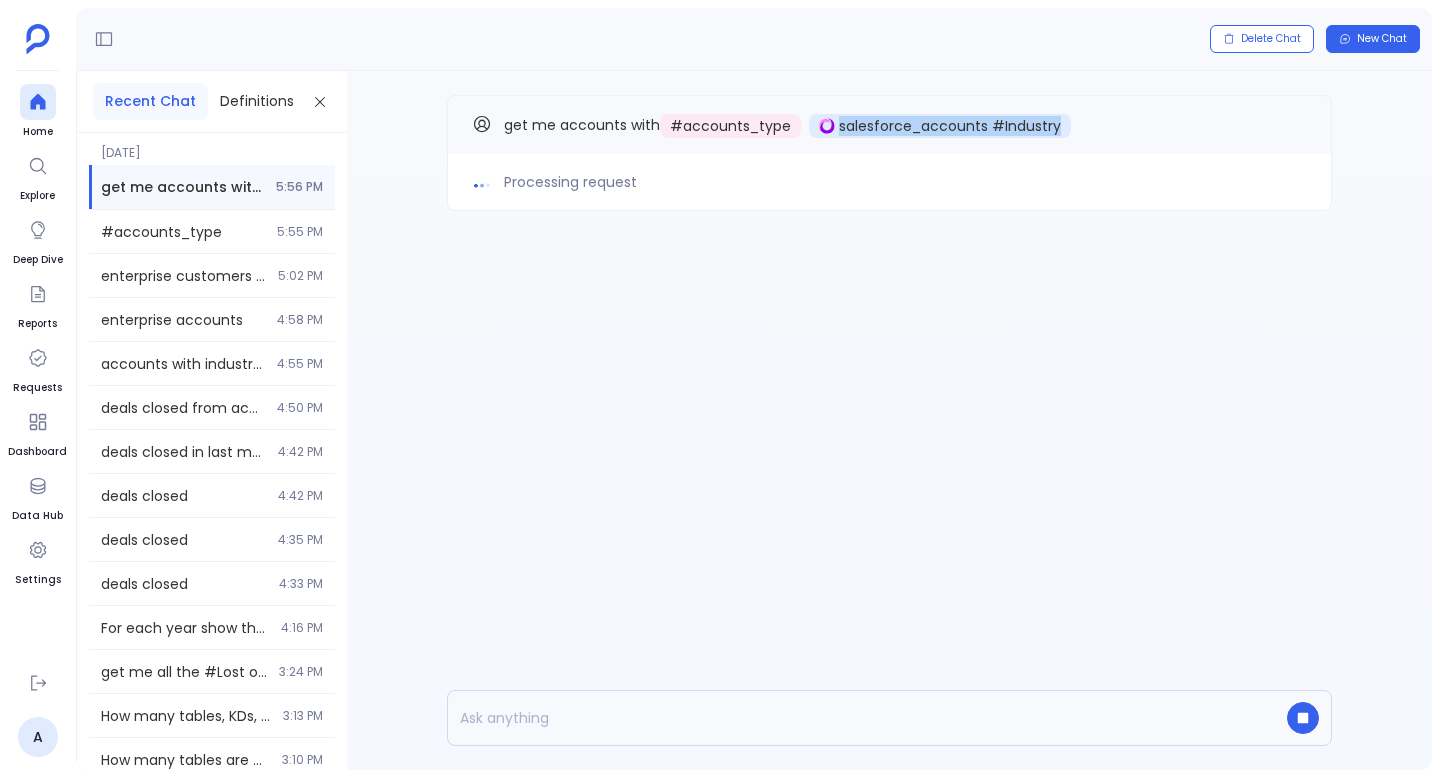 click on "get me accounts with  # accounts_type    salesforce_accounts #Industry" at bounding box center (889, 125) 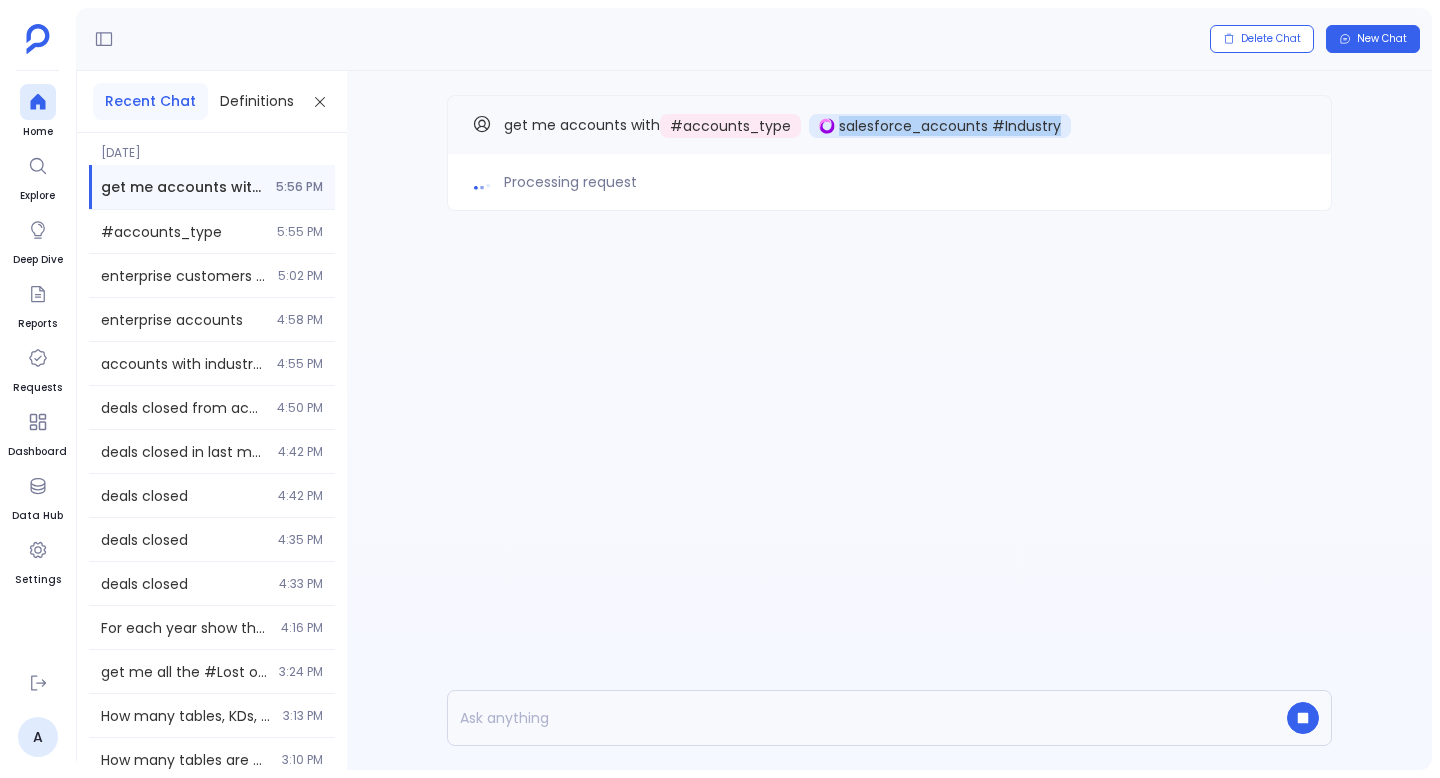 click on "get me accounts with  # accounts_type    salesforce_accounts #Industry" at bounding box center (889, 125) 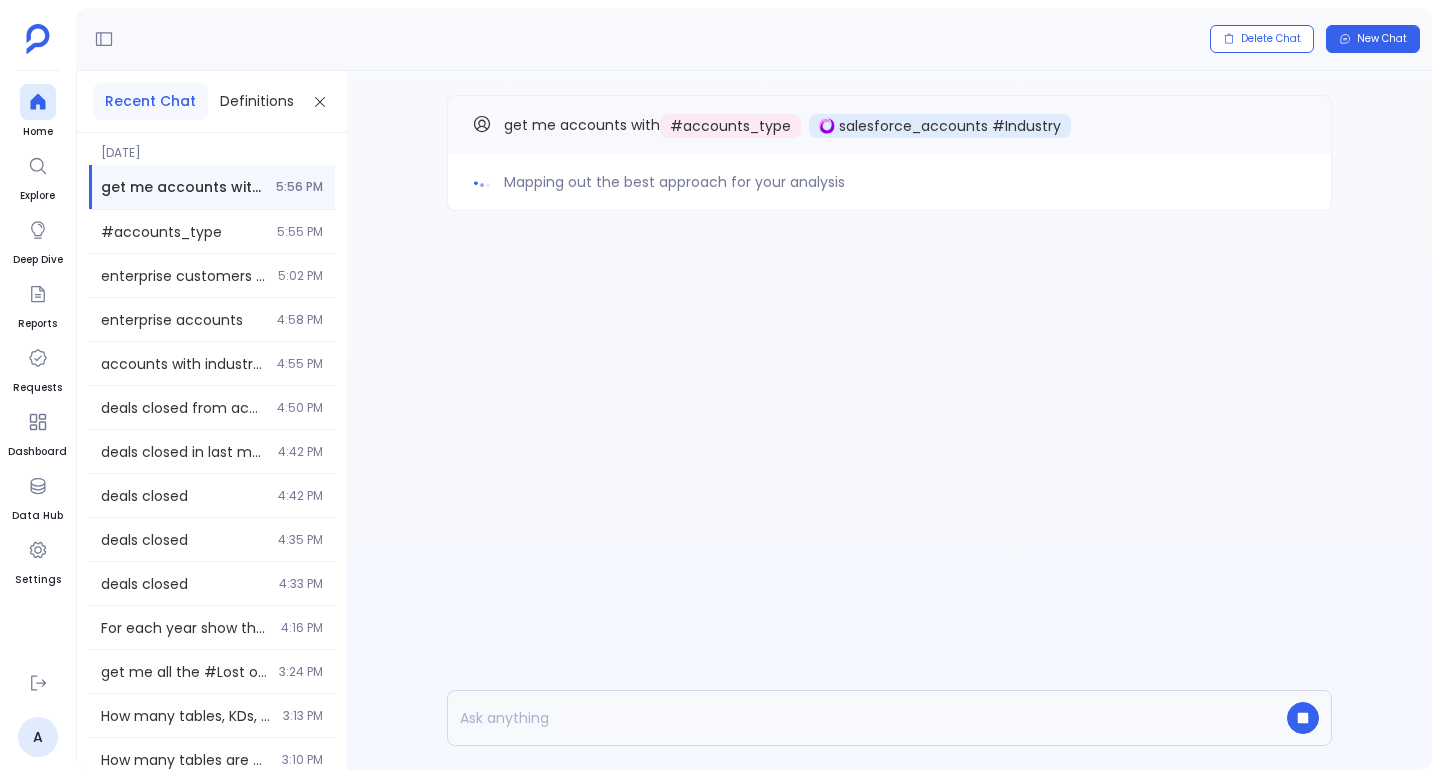 click on "get me accounts with" at bounding box center (582, 125) 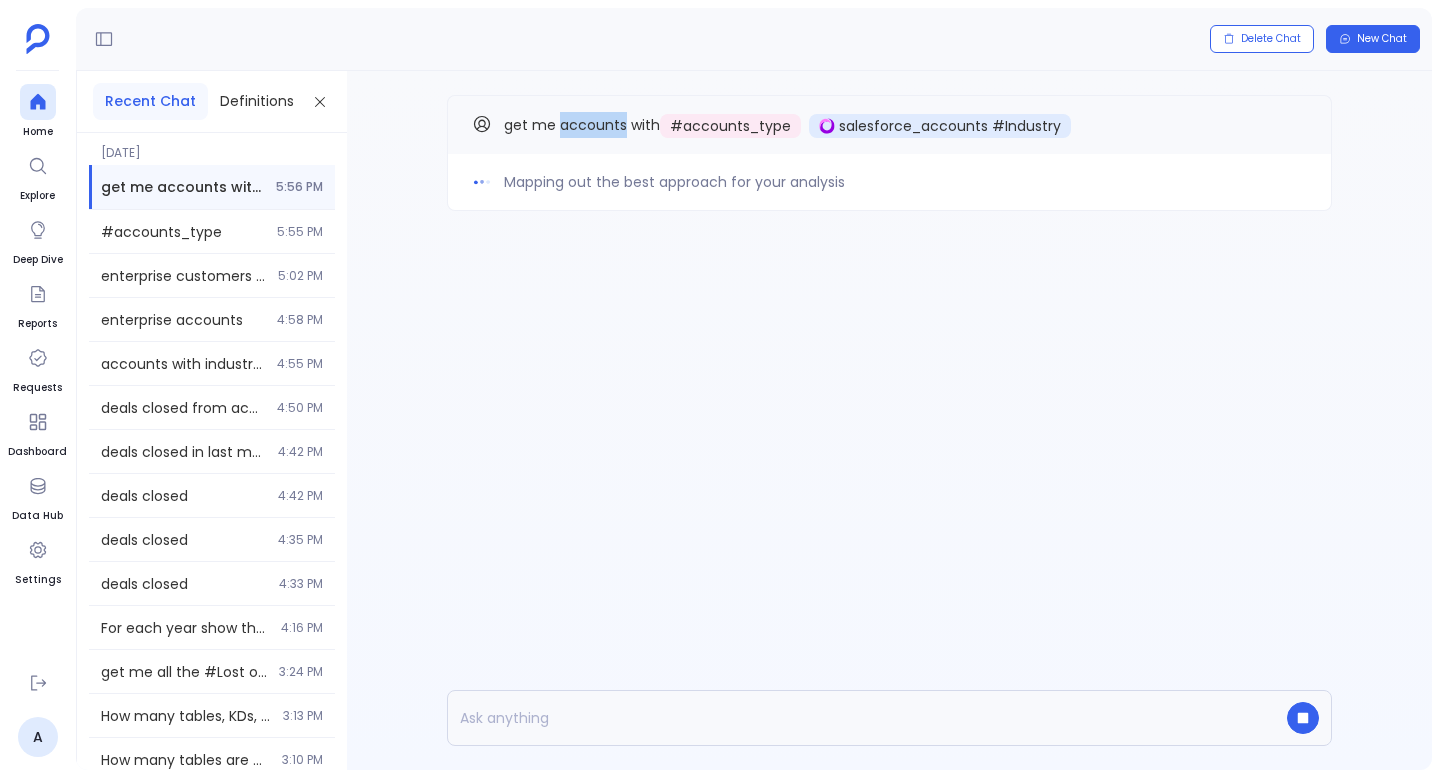 click on "get me accounts with" at bounding box center (582, 125) 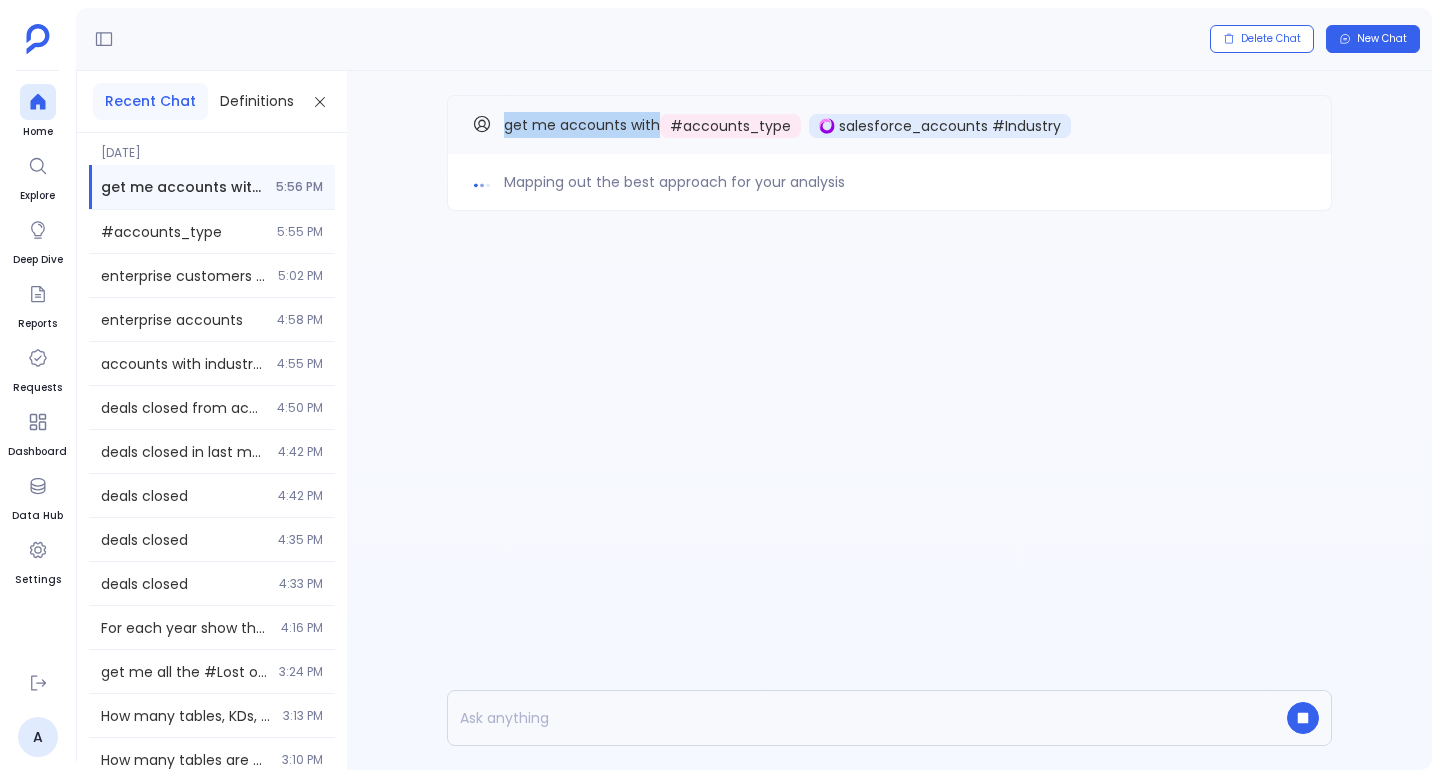 click on "get me accounts with" at bounding box center [582, 125] 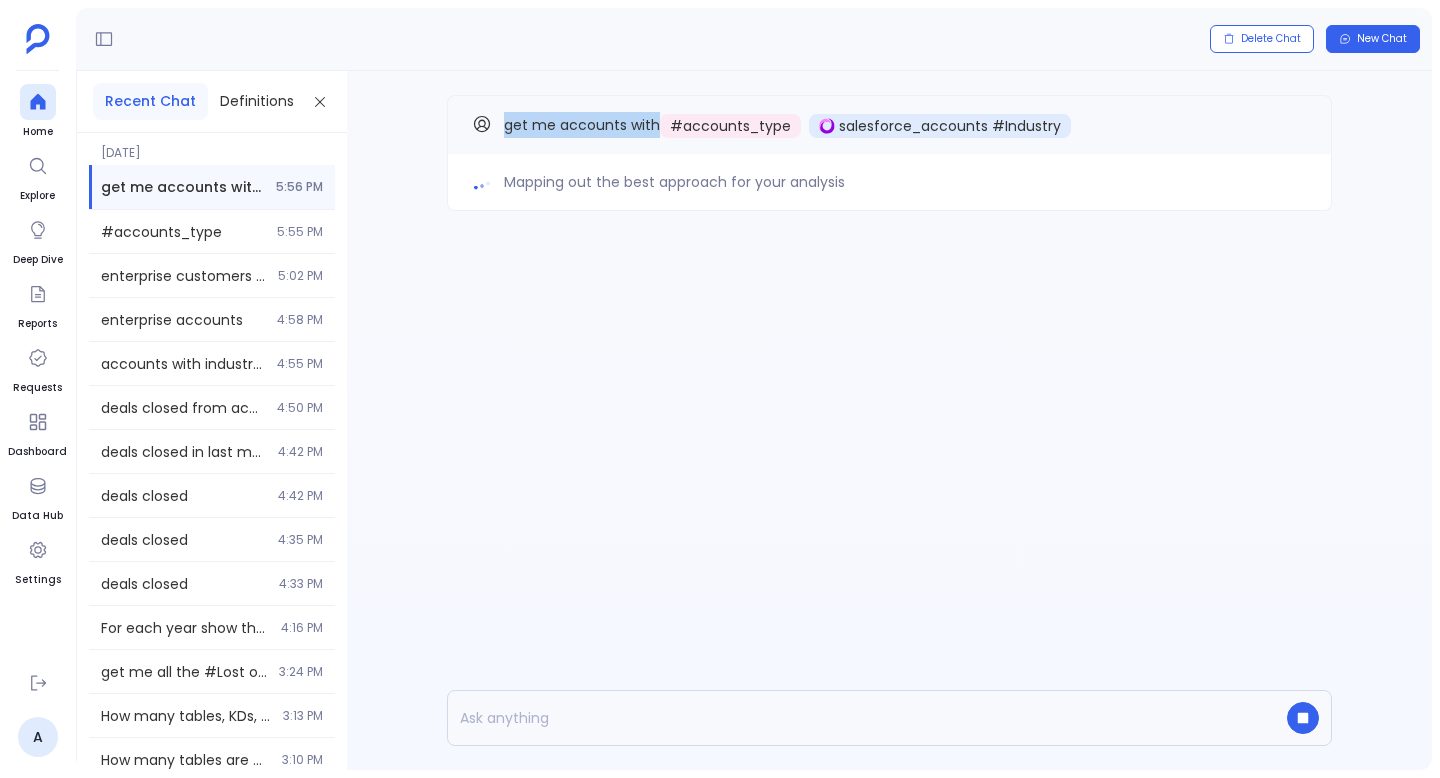 click on "get me accounts with" at bounding box center (582, 125) 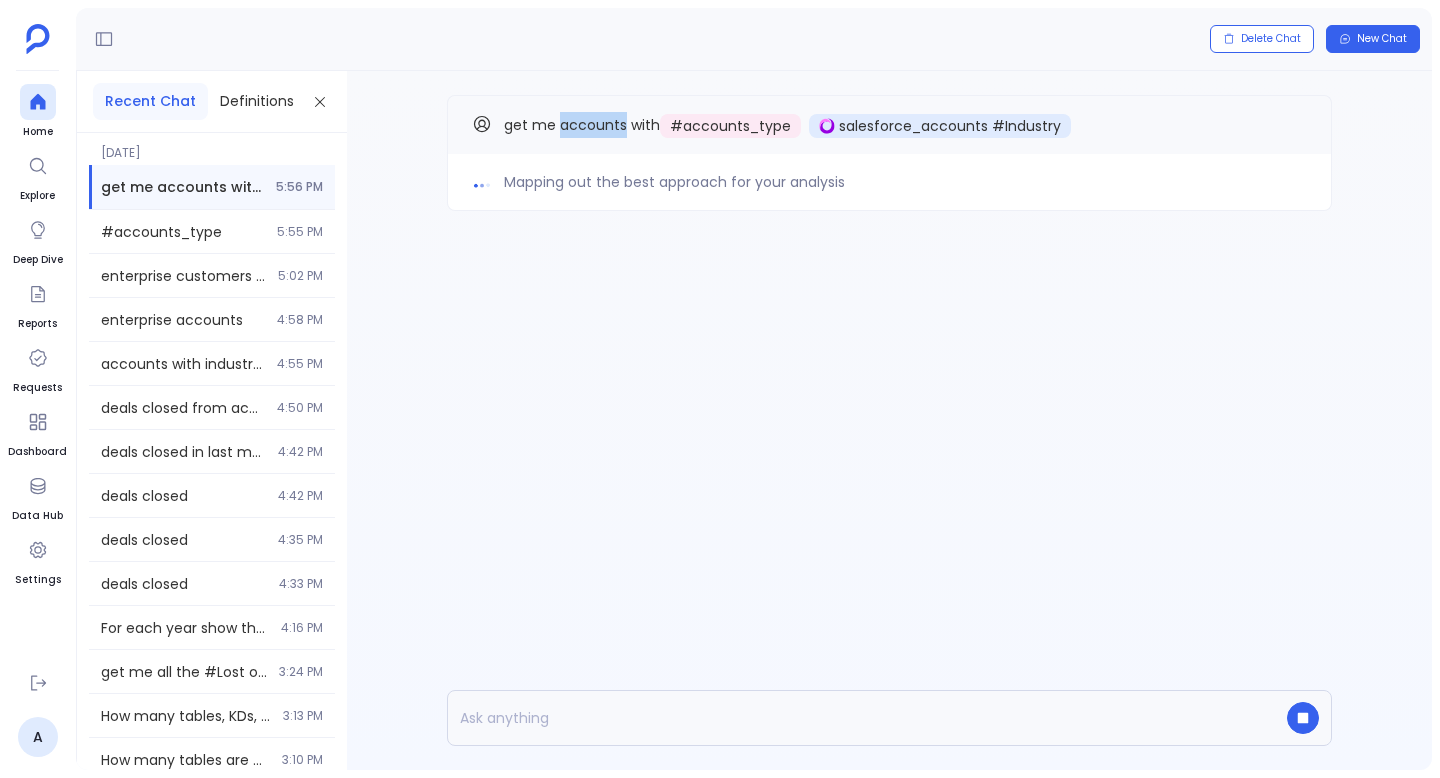 click on "get me accounts with" at bounding box center (582, 125) 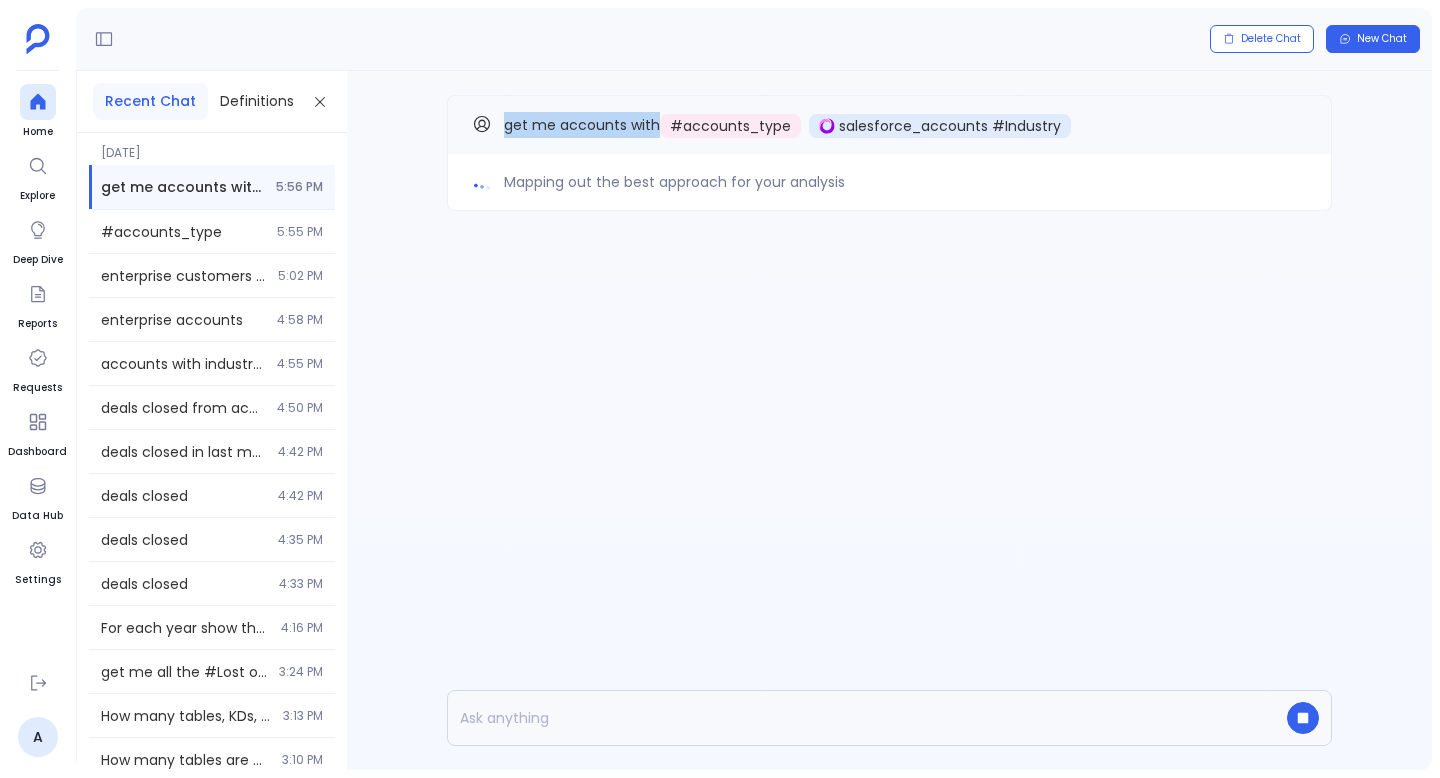 click on "get me accounts with" at bounding box center (582, 125) 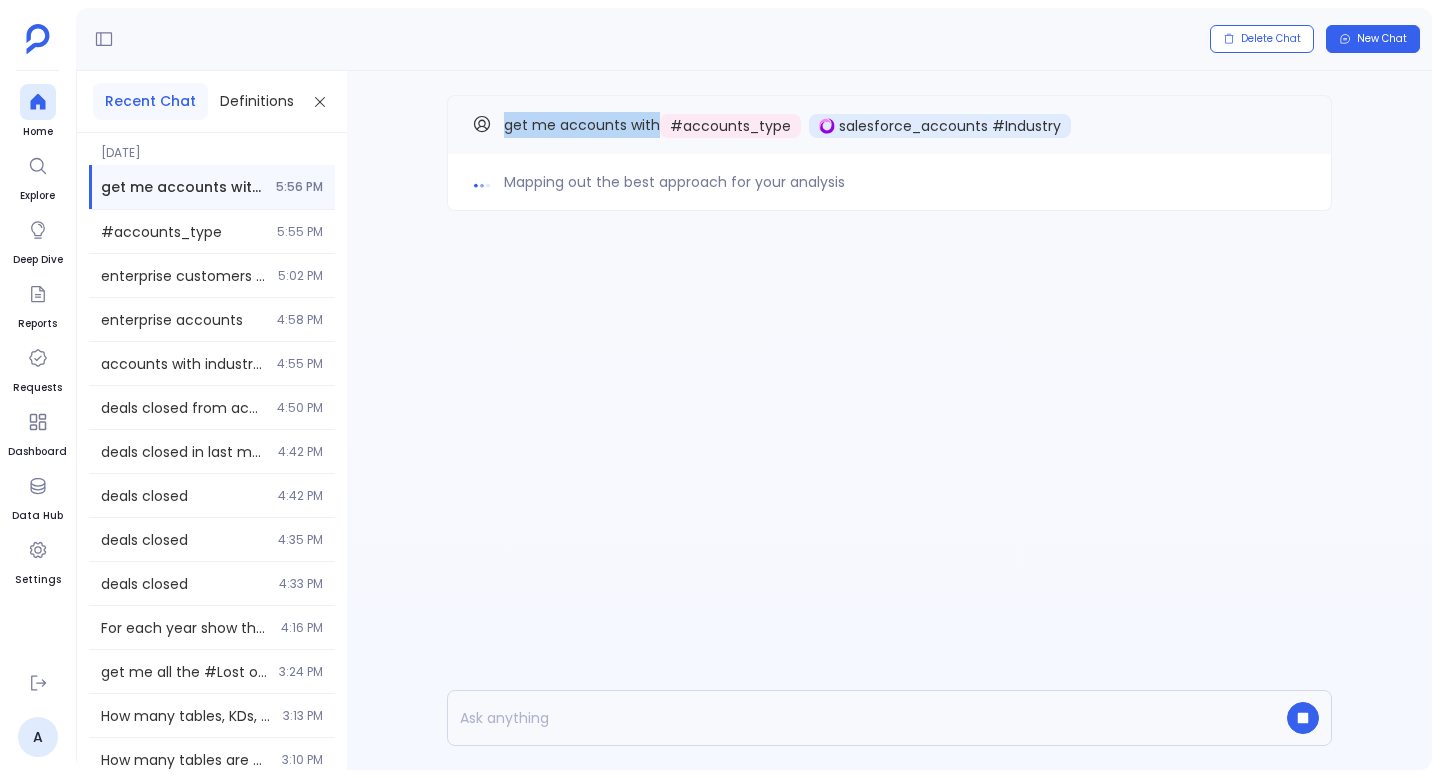 click on "get me accounts with" at bounding box center (582, 125) 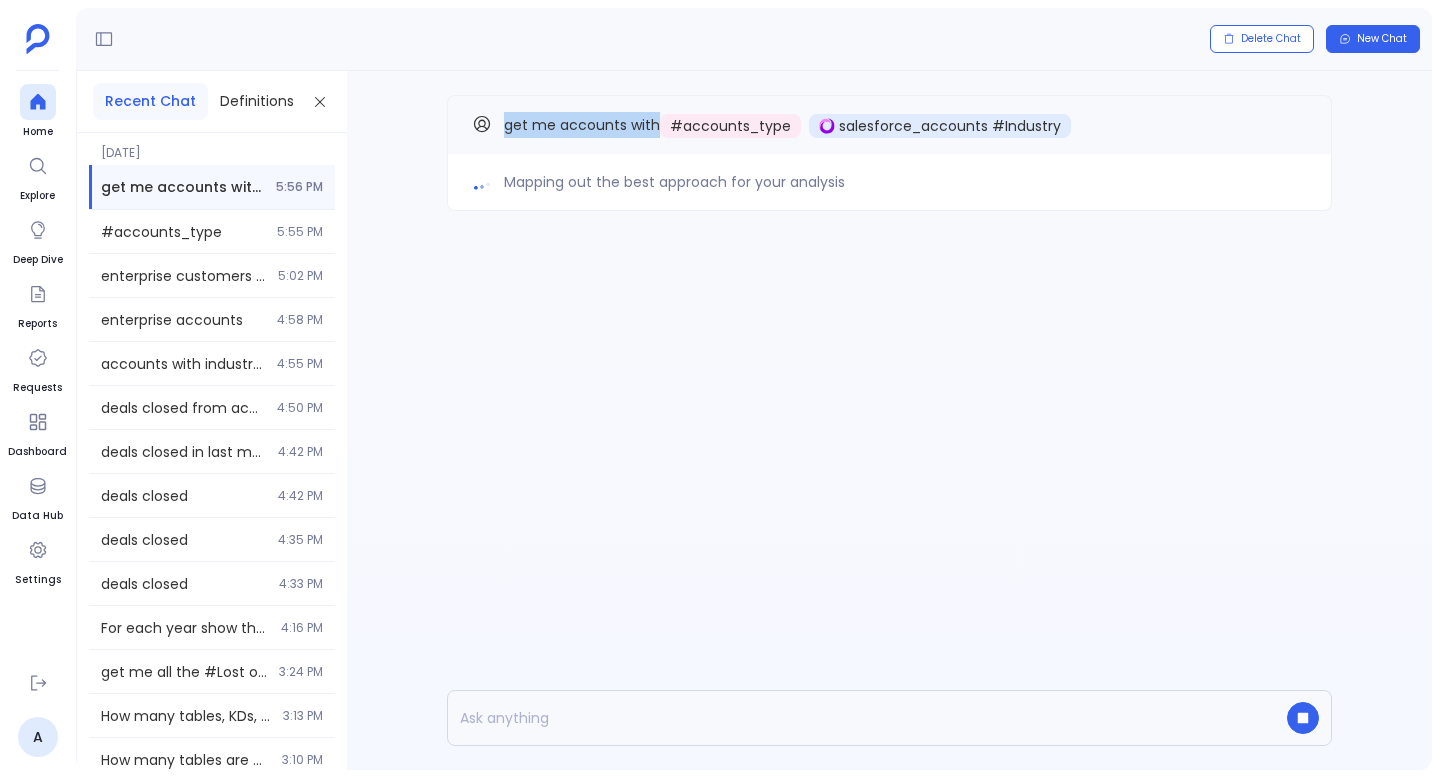 click on "get me accounts with" at bounding box center (582, 125) 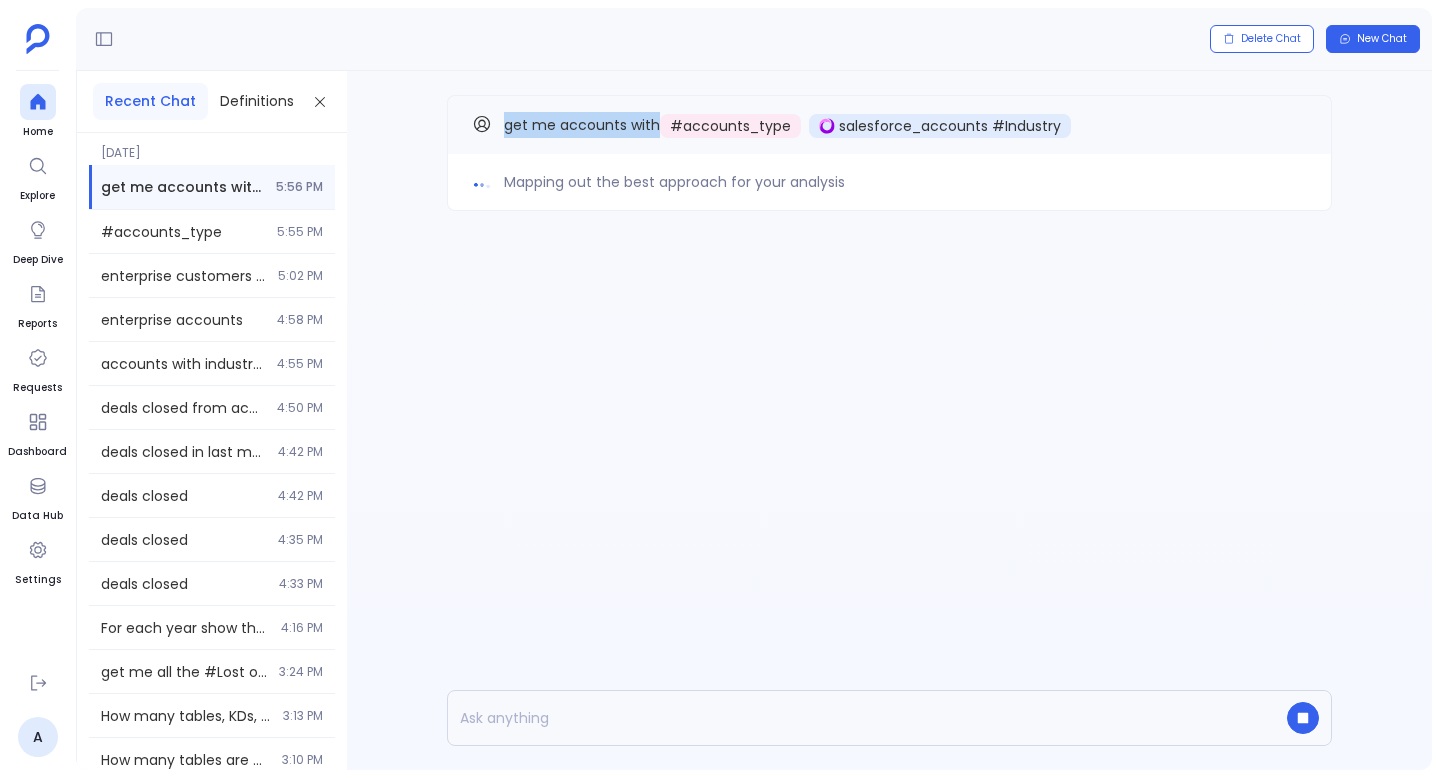 click on "get me accounts with" at bounding box center (582, 125) 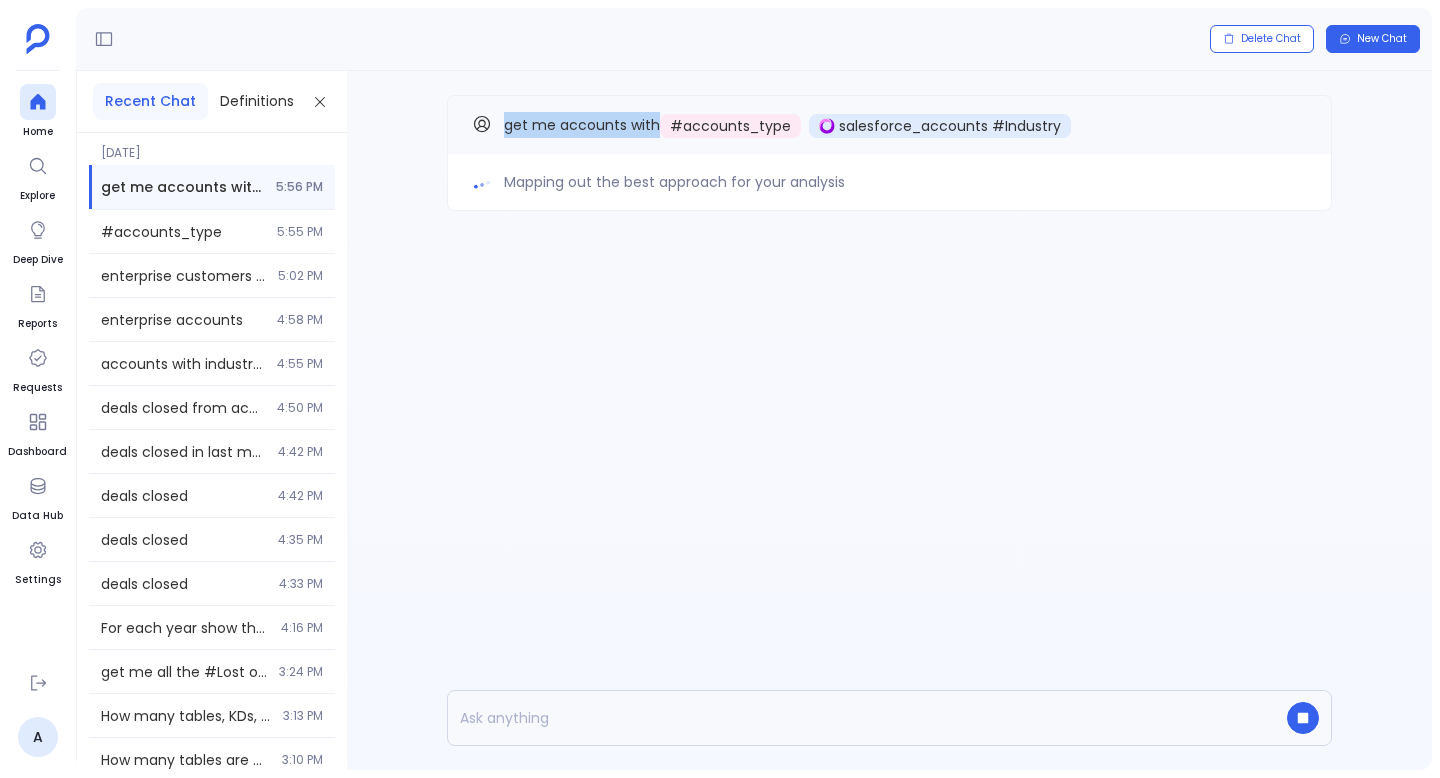 click on "get me accounts with" at bounding box center [582, 125] 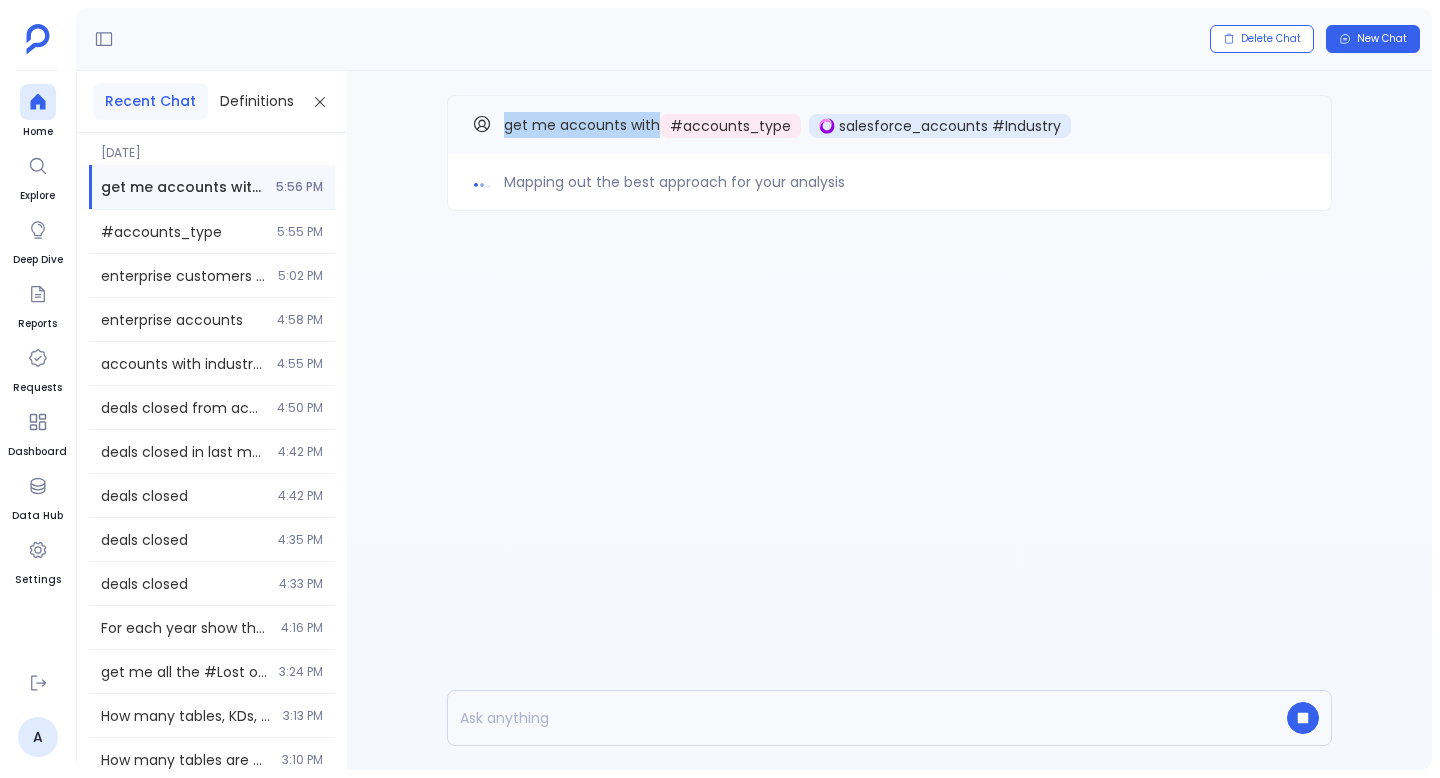 click on "get me accounts with" at bounding box center [582, 125] 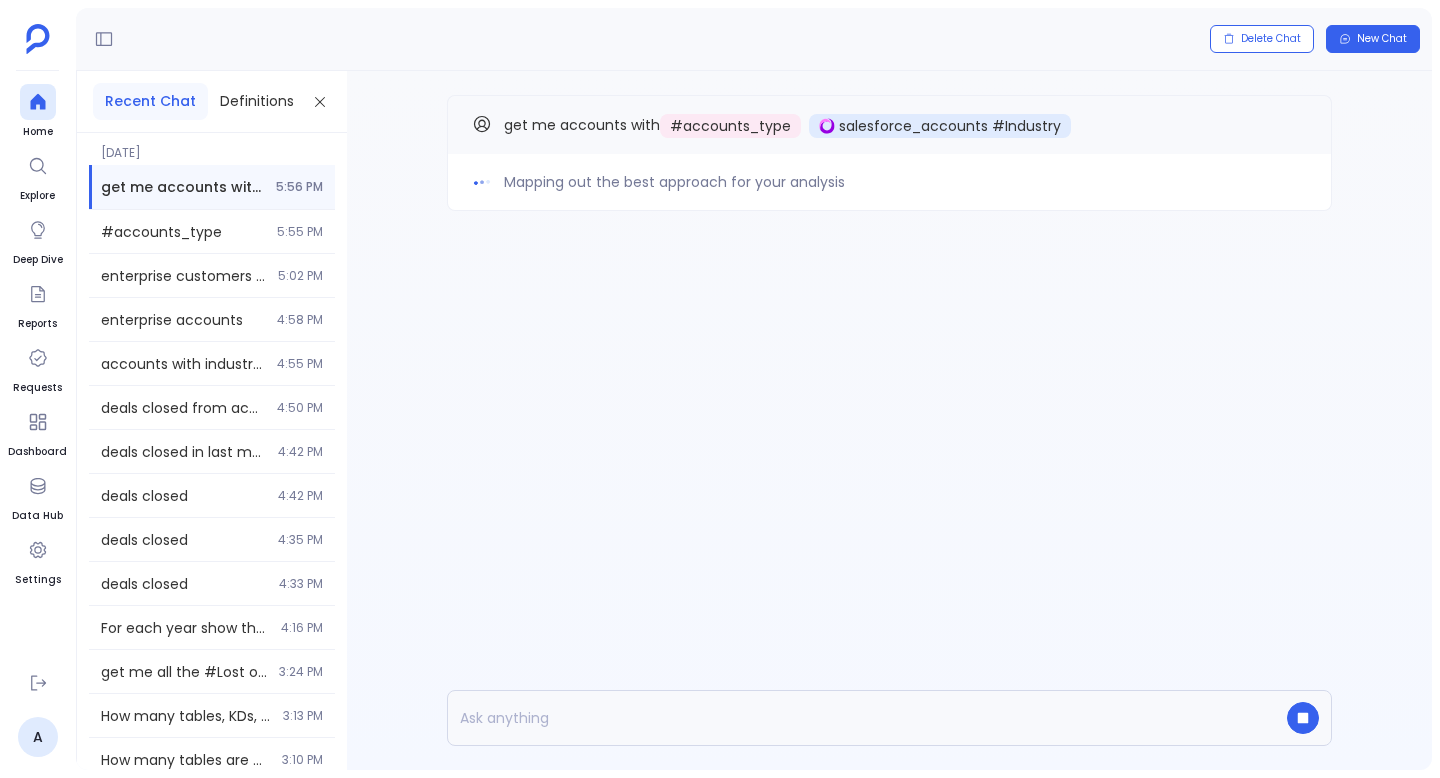 click on "get me accounts with  # accounts_type    salesforce_accounts #Industry" at bounding box center [889, 124] 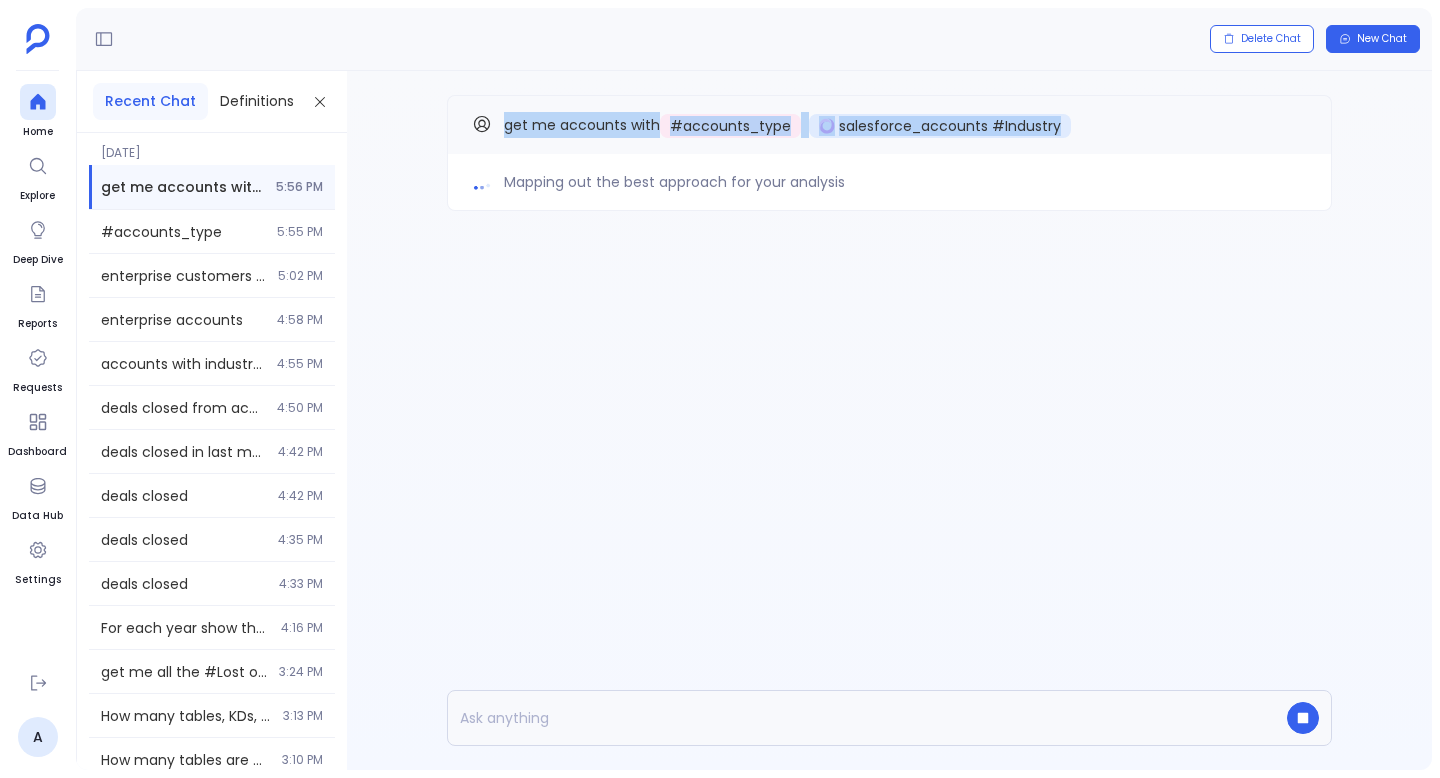 drag, startPoint x: 501, startPoint y: 125, endPoint x: 1121, endPoint y: 131, distance: 620.02905 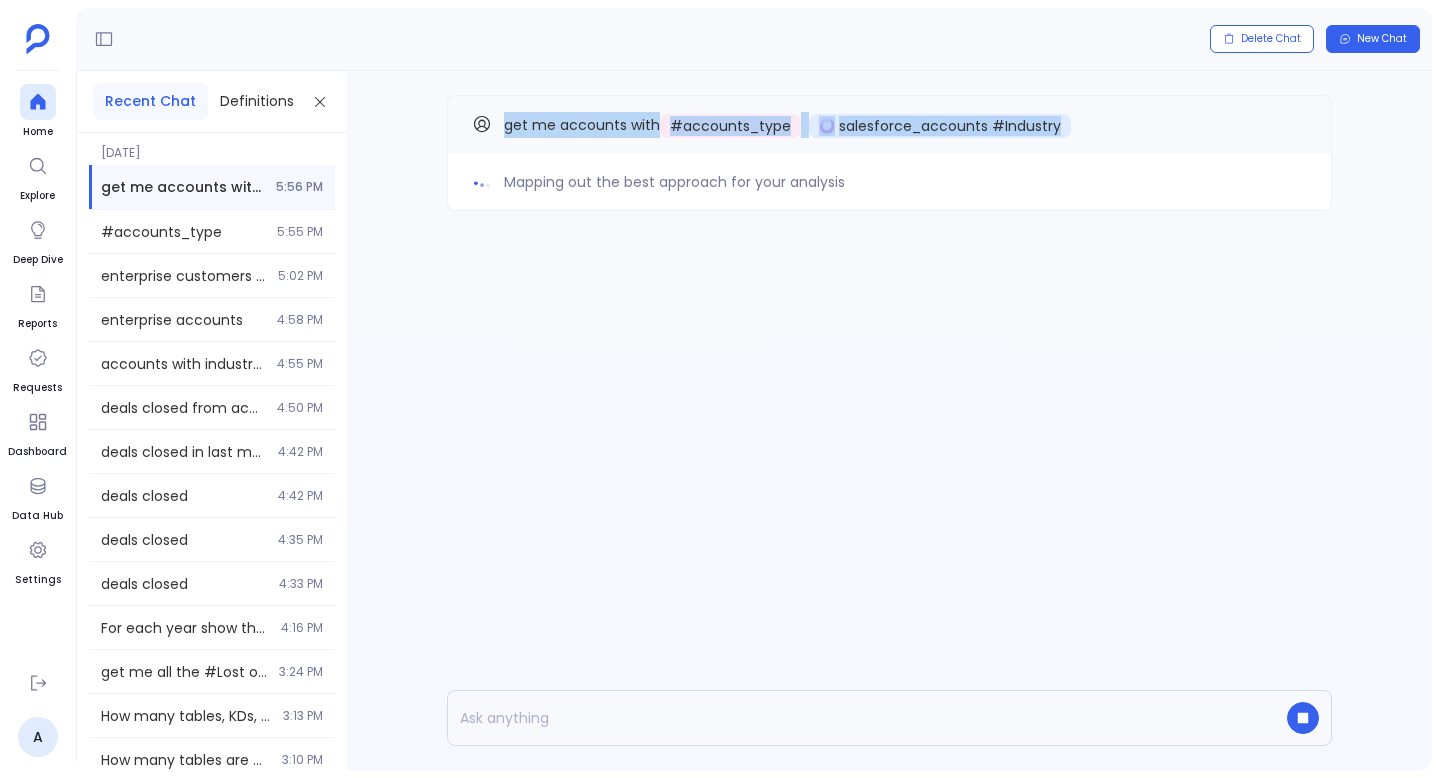 click on "get me accounts with  # accounts_type    salesforce_accounts #Industry" at bounding box center (889, 125) 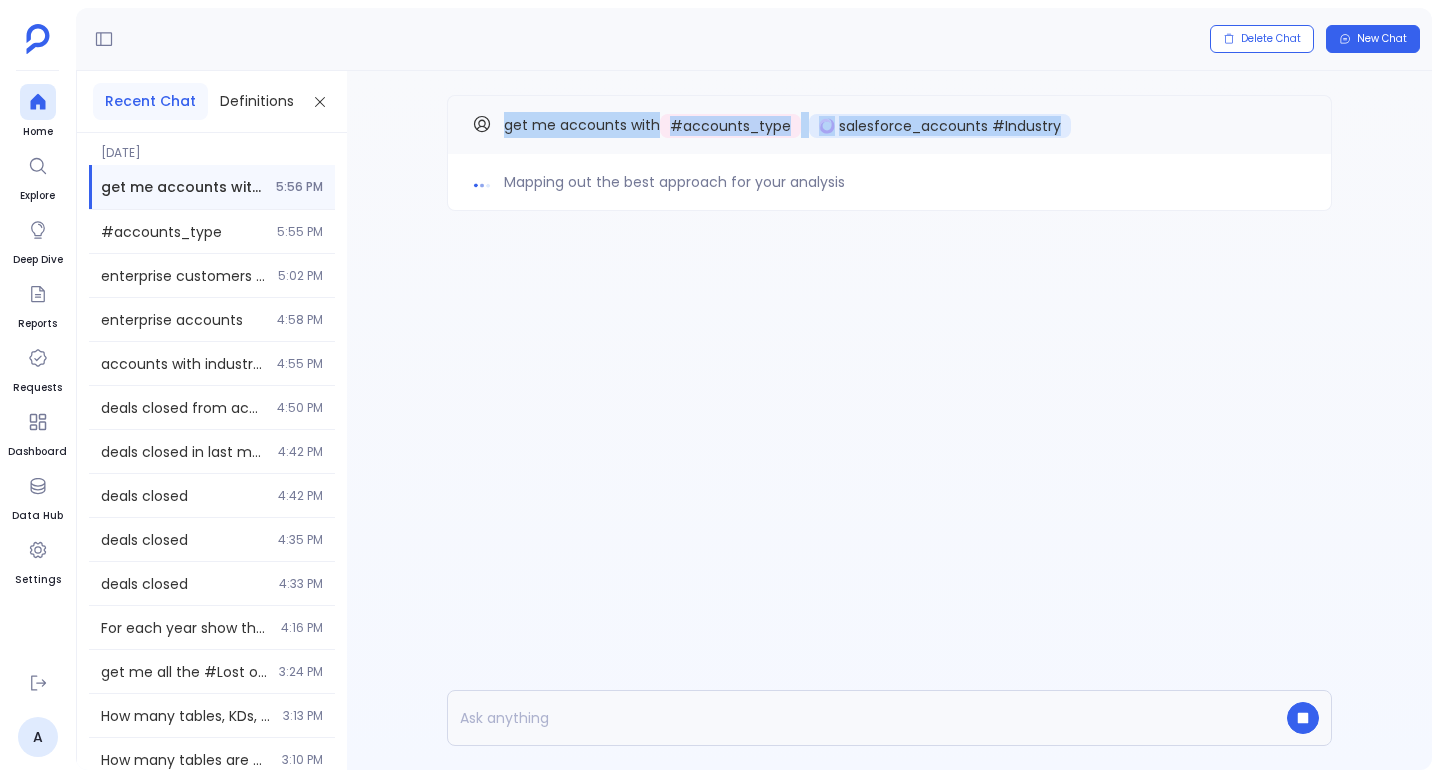 copy on "get me accounts with  # accounts_type    salesforce_accounts #Industry" 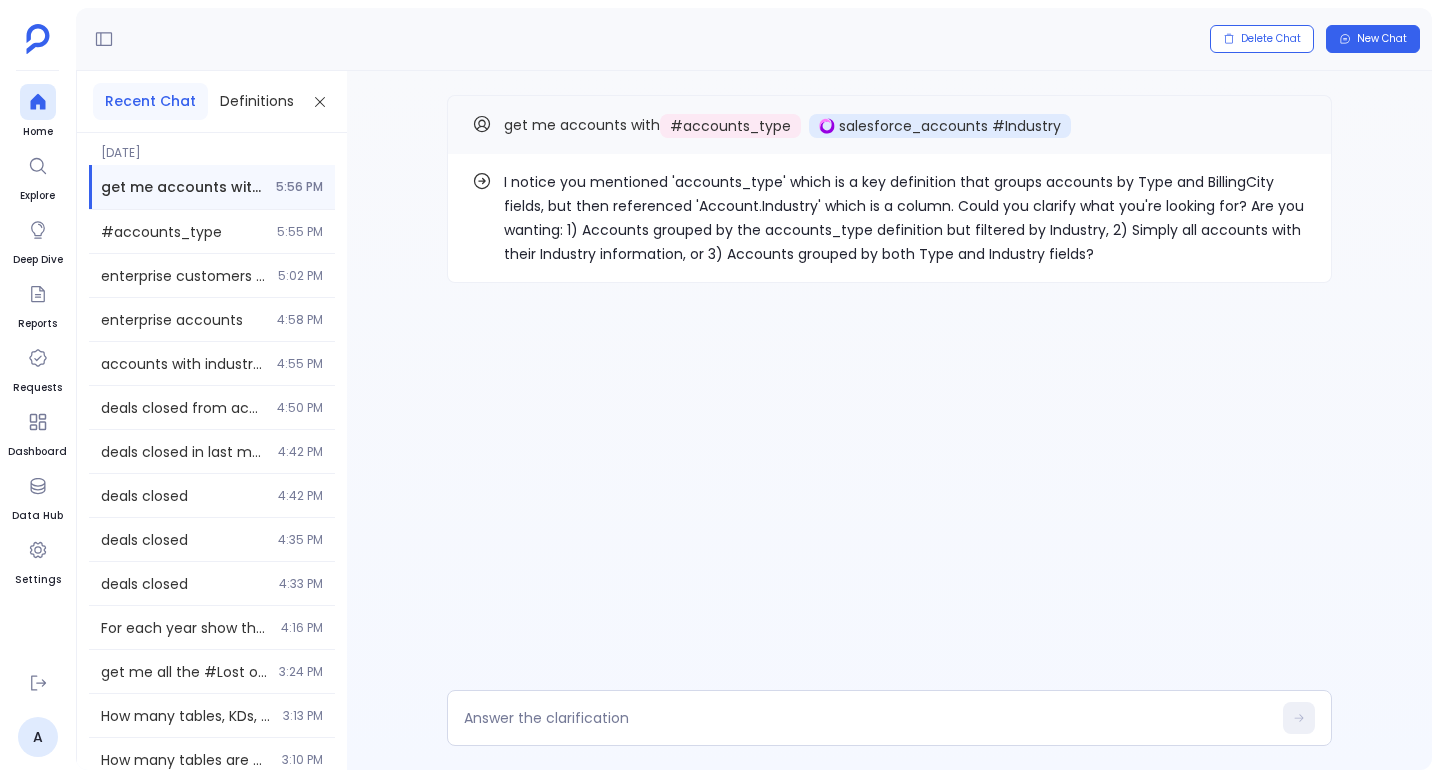 click on "I notice you mentioned 'accounts_type' which is a key definition that groups accounts by Type and BillingCity fields, but then referenced 'Account.Industry' which is a column. Could you clarify what you're looking for? Are you wanting: 1) Accounts grouped by the accounts_type definition but filtered by Industry, 2) Simply all accounts with their Industry information, or 3) Accounts grouped by both Type and Industry fields?" at bounding box center [905, 218] 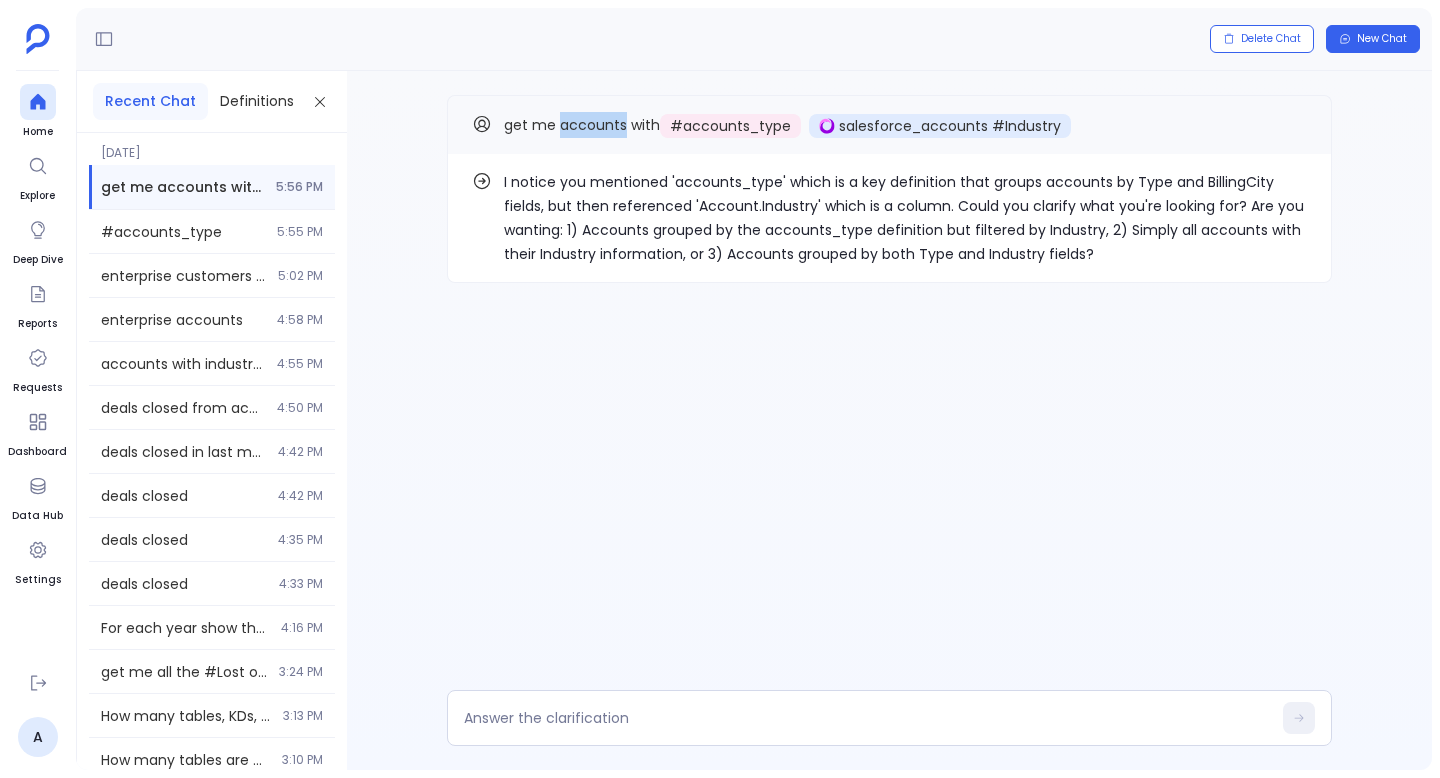 click on "get me accounts with" at bounding box center [582, 125] 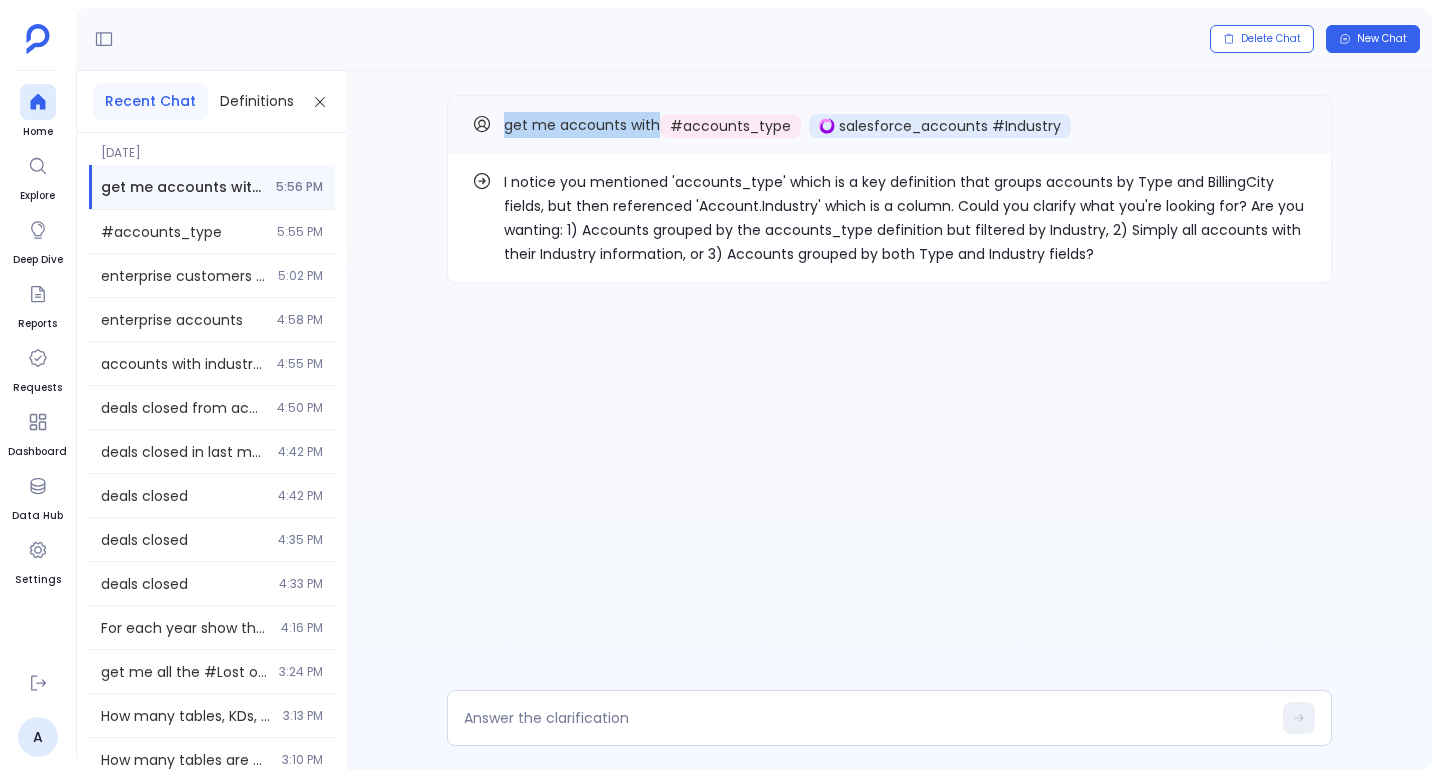 click on "get me accounts with" at bounding box center [582, 125] 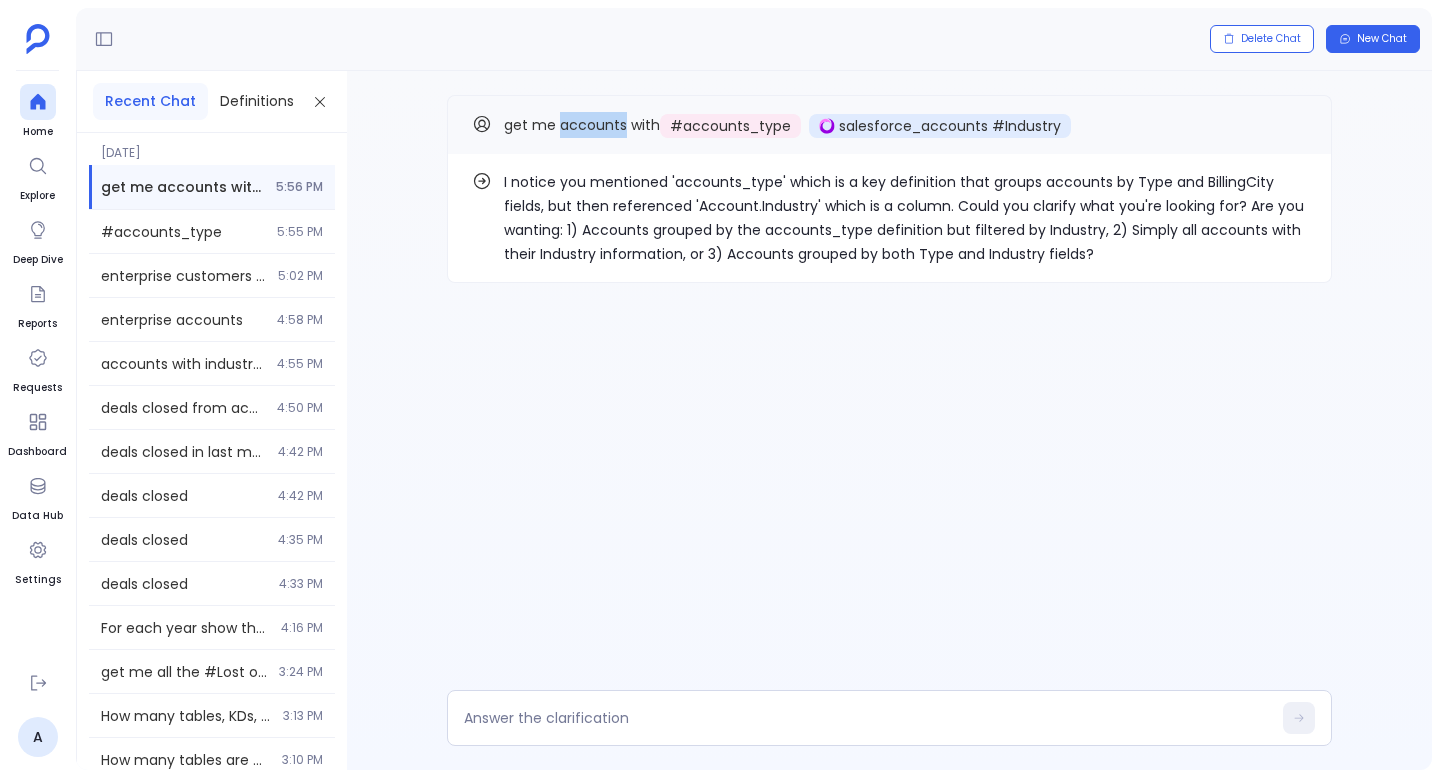 click on "get me accounts with" at bounding box center (582, 125) 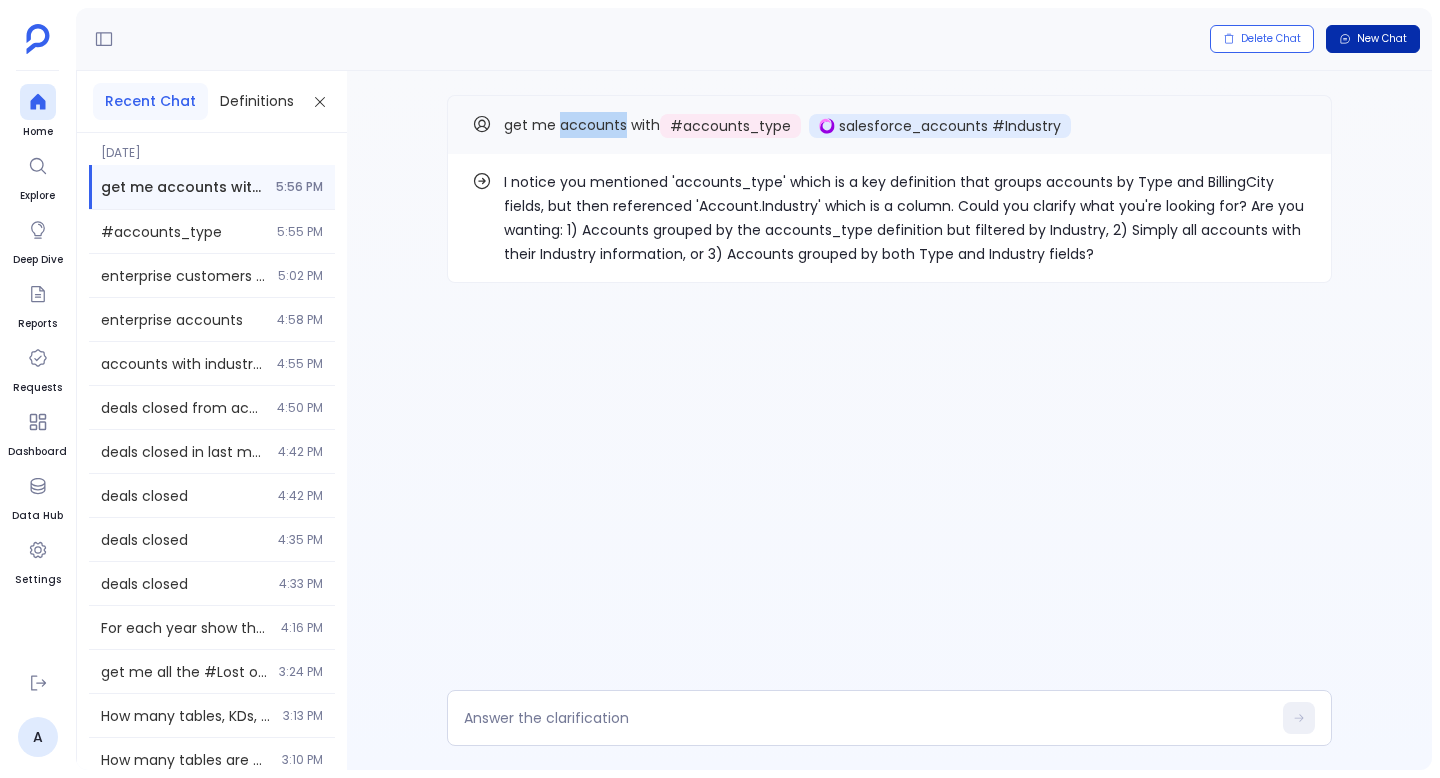 click on "New Chat" at bounding box center [1382, 39] 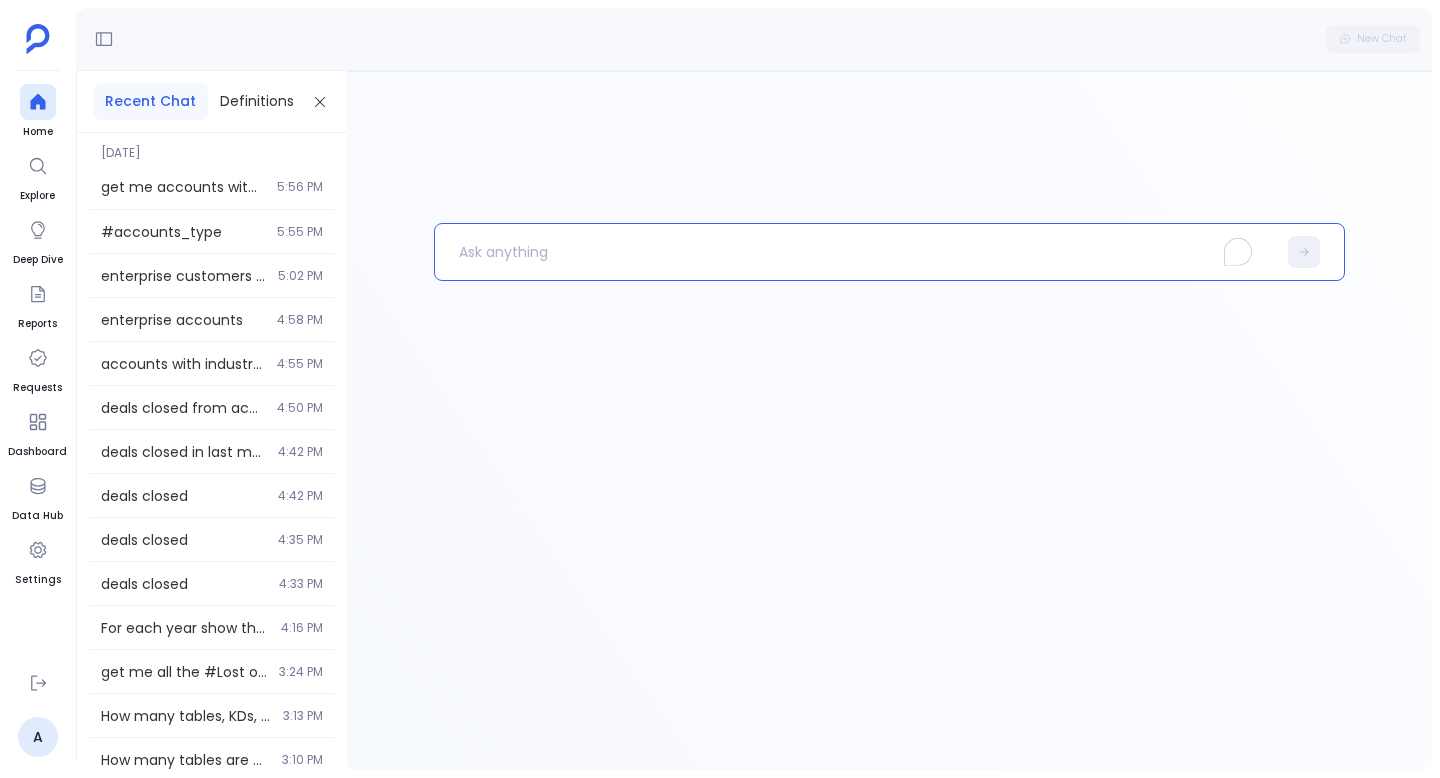 click at bounding box center [855, 252] 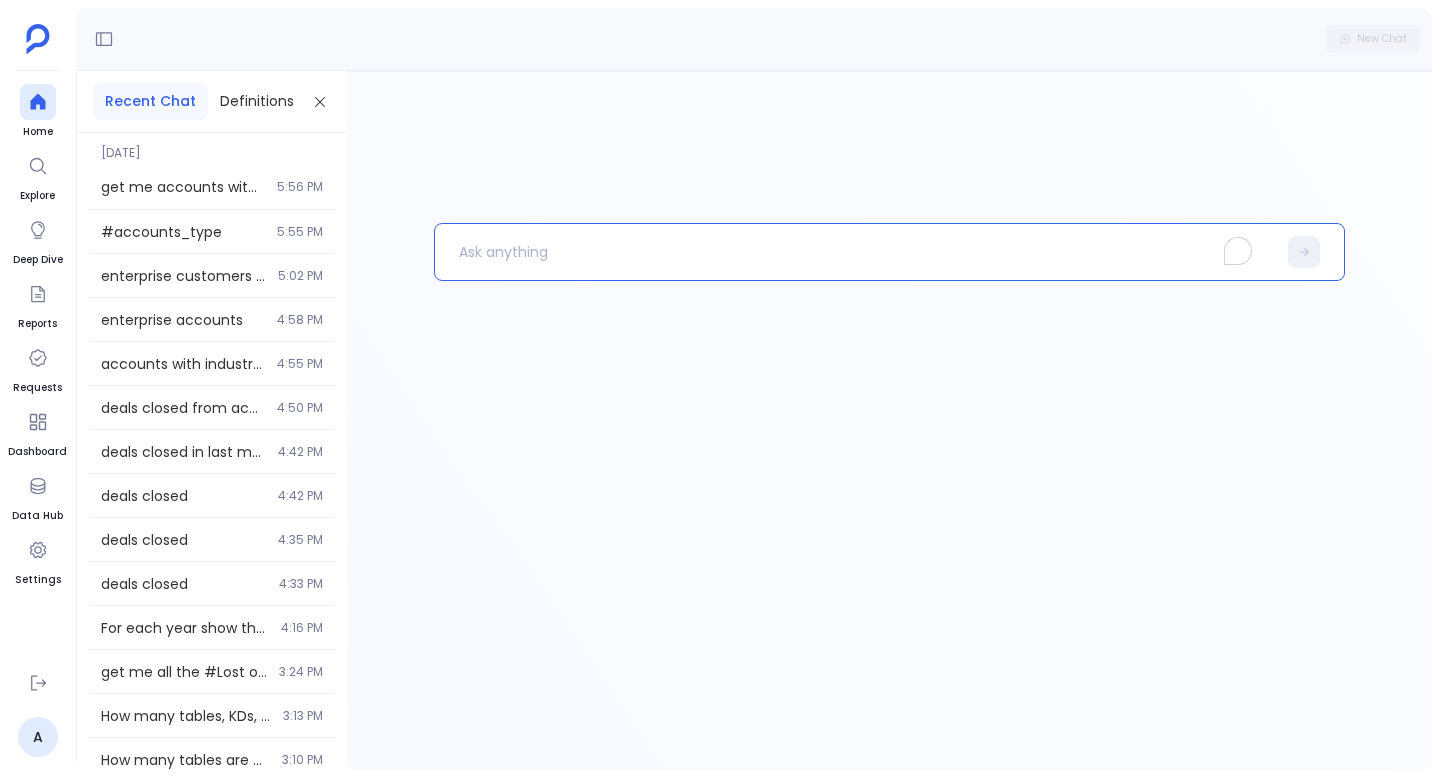 type 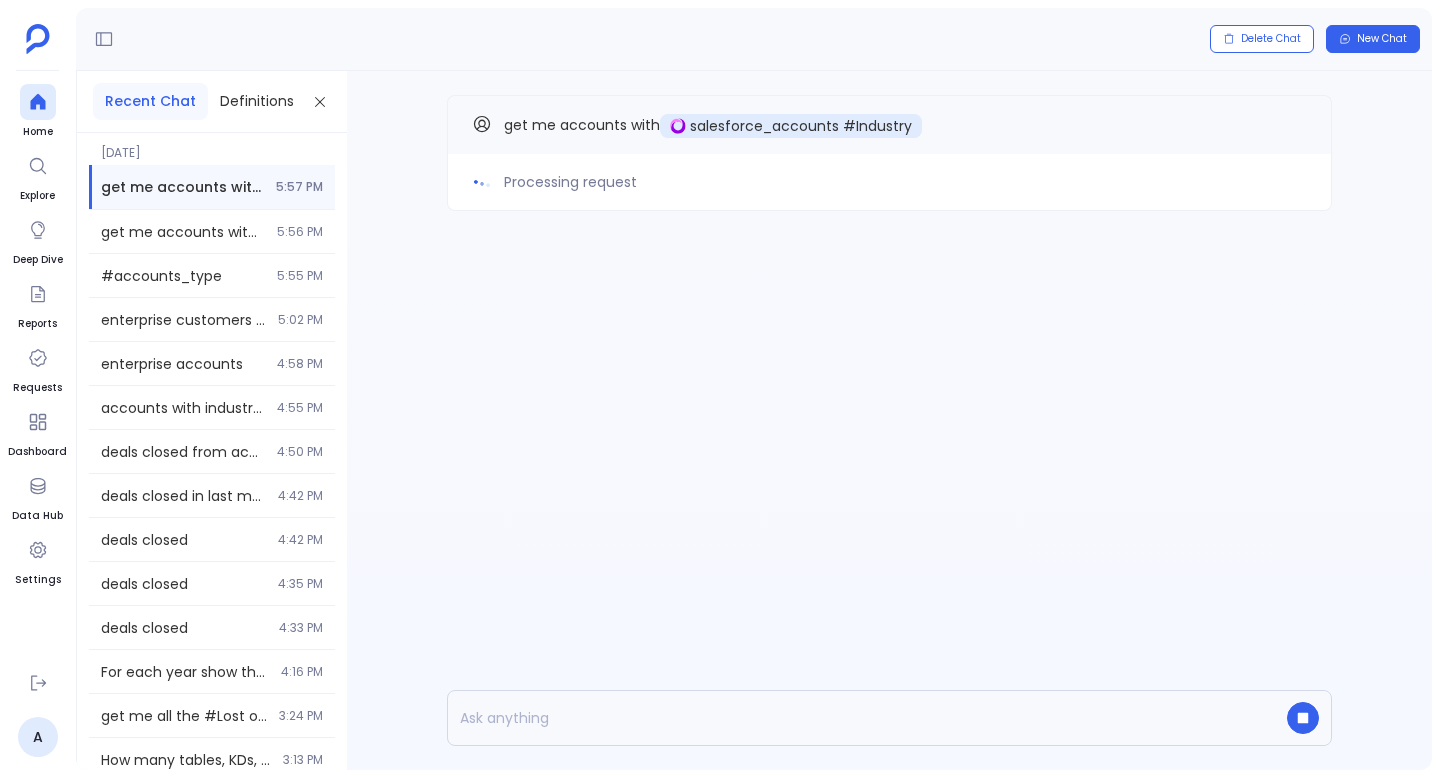 click on "get me accounts with" at bounding box center [582, 125] 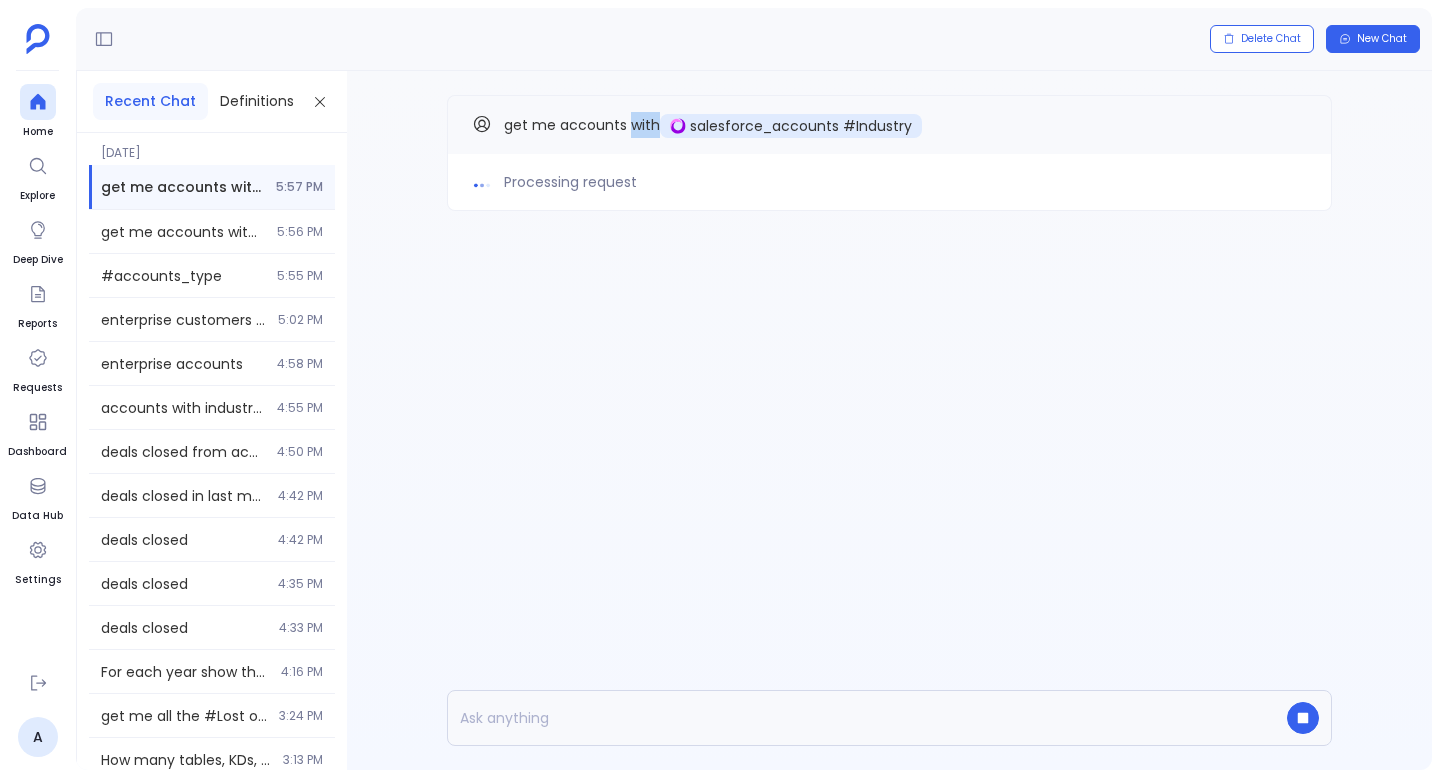 click on "get me accounts with" at bounding box center [582, 125] 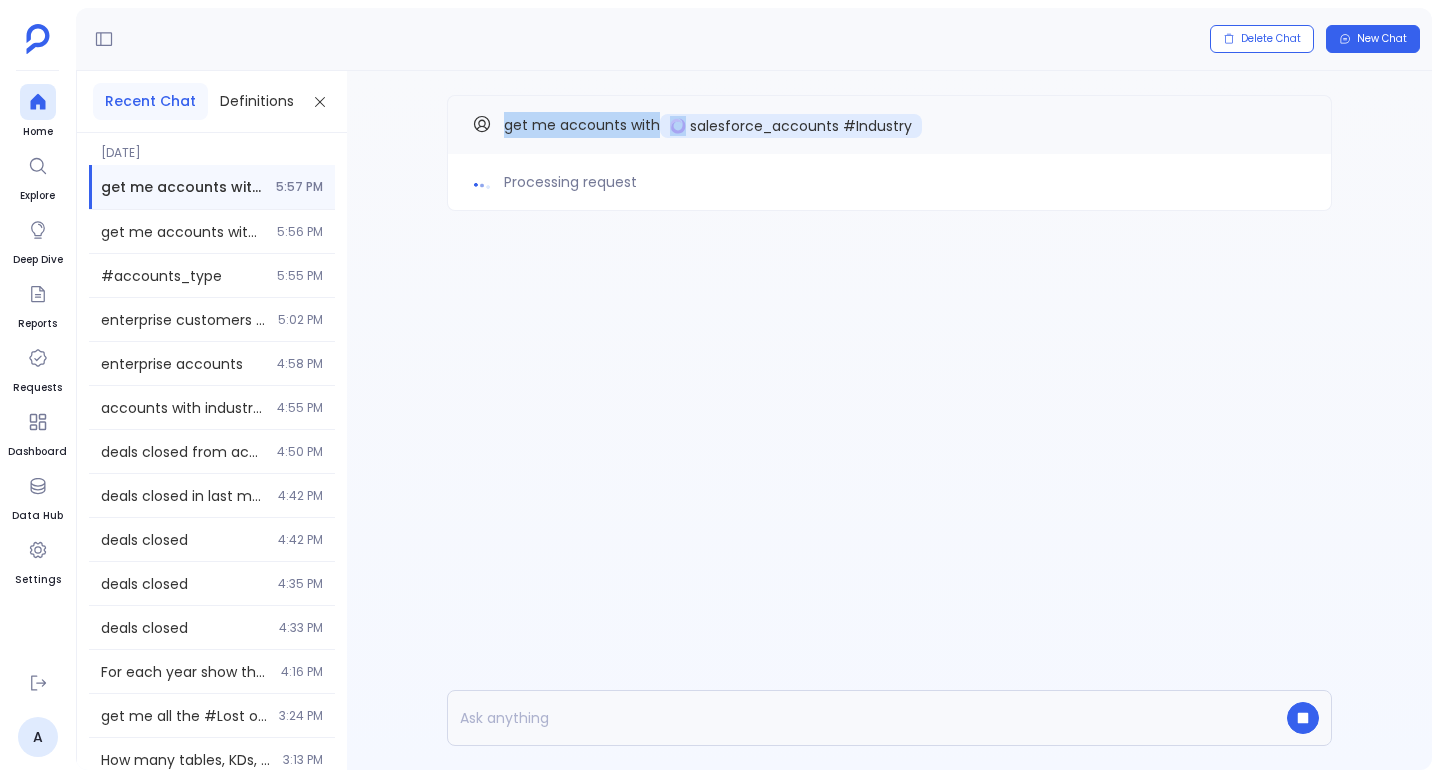 click on "get me accounts with" at bounding box center (582, 125) 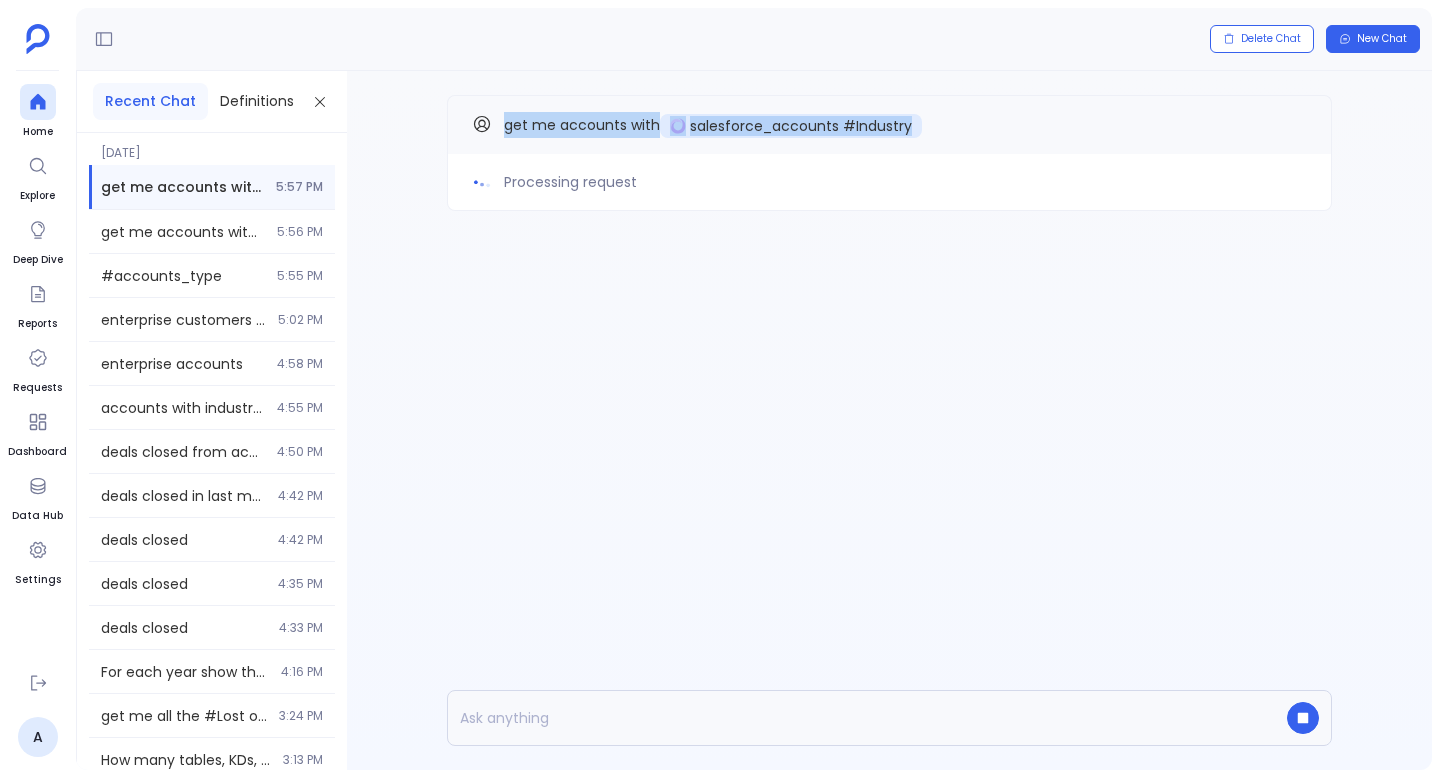 drag, startPoint x: 936, startPoint y: 121, endPoint x: 489, endPoint y: 122, distance: 447.00113 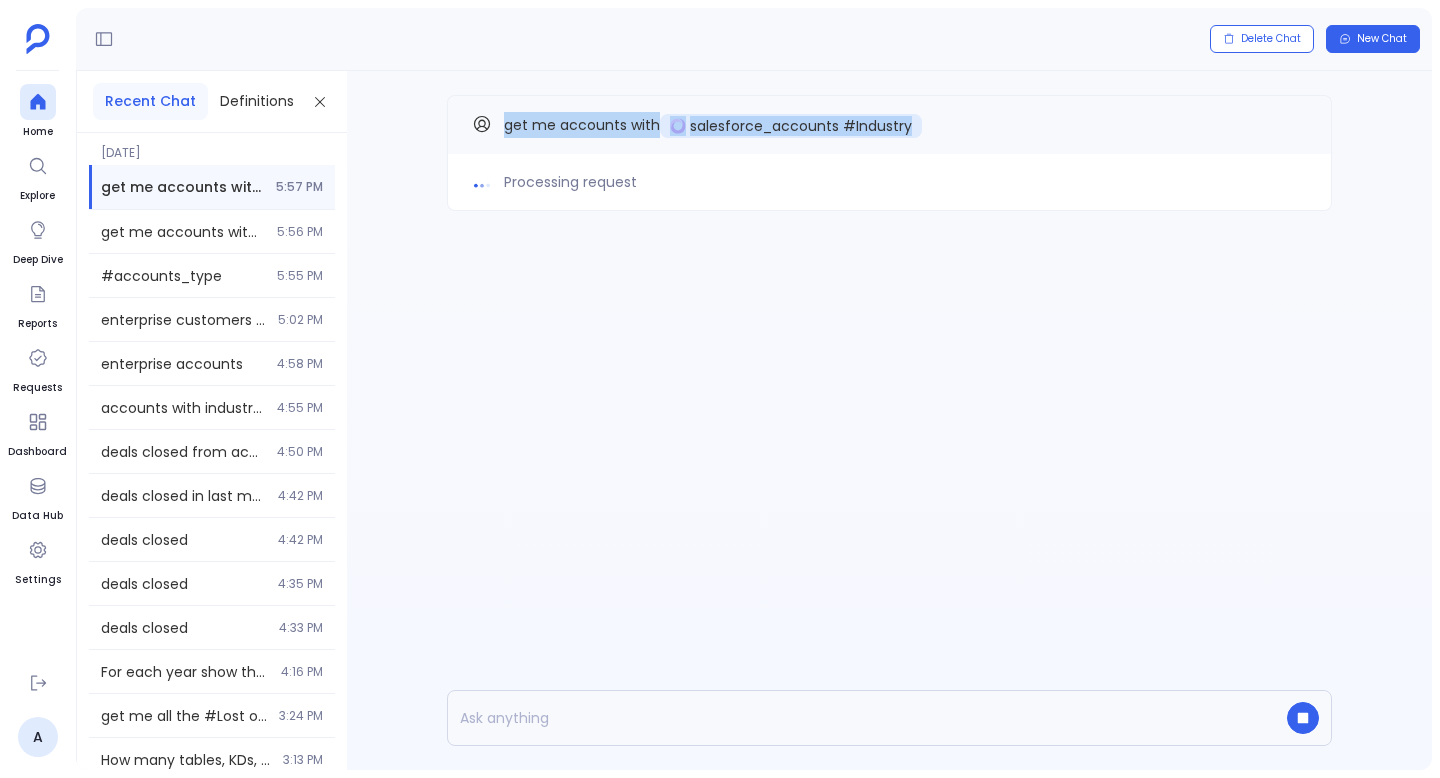 click on "get me accounts with  salesforce_accounts #Industry" at bounding box center [889, 125] 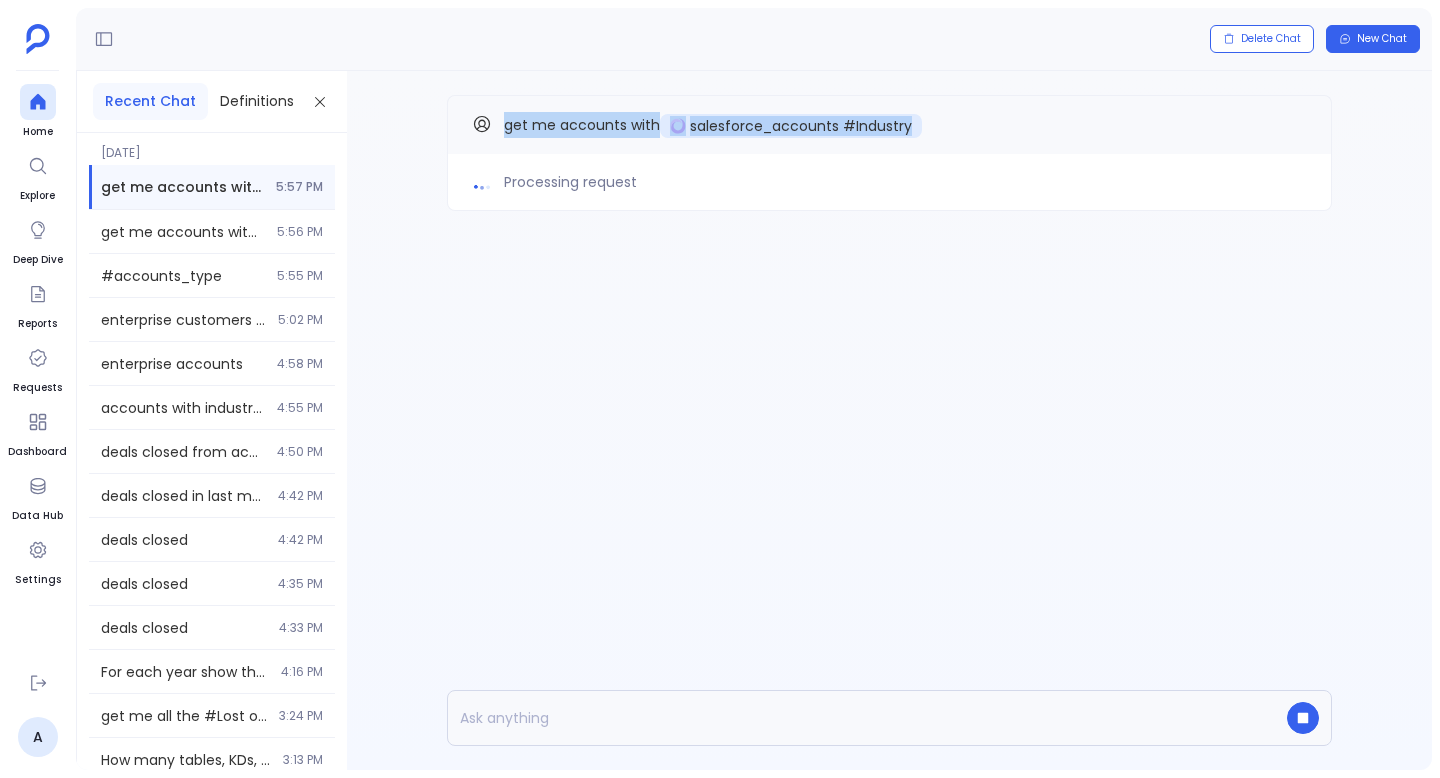 copy on "get me accounts with  salesforce_accounts #Industry" 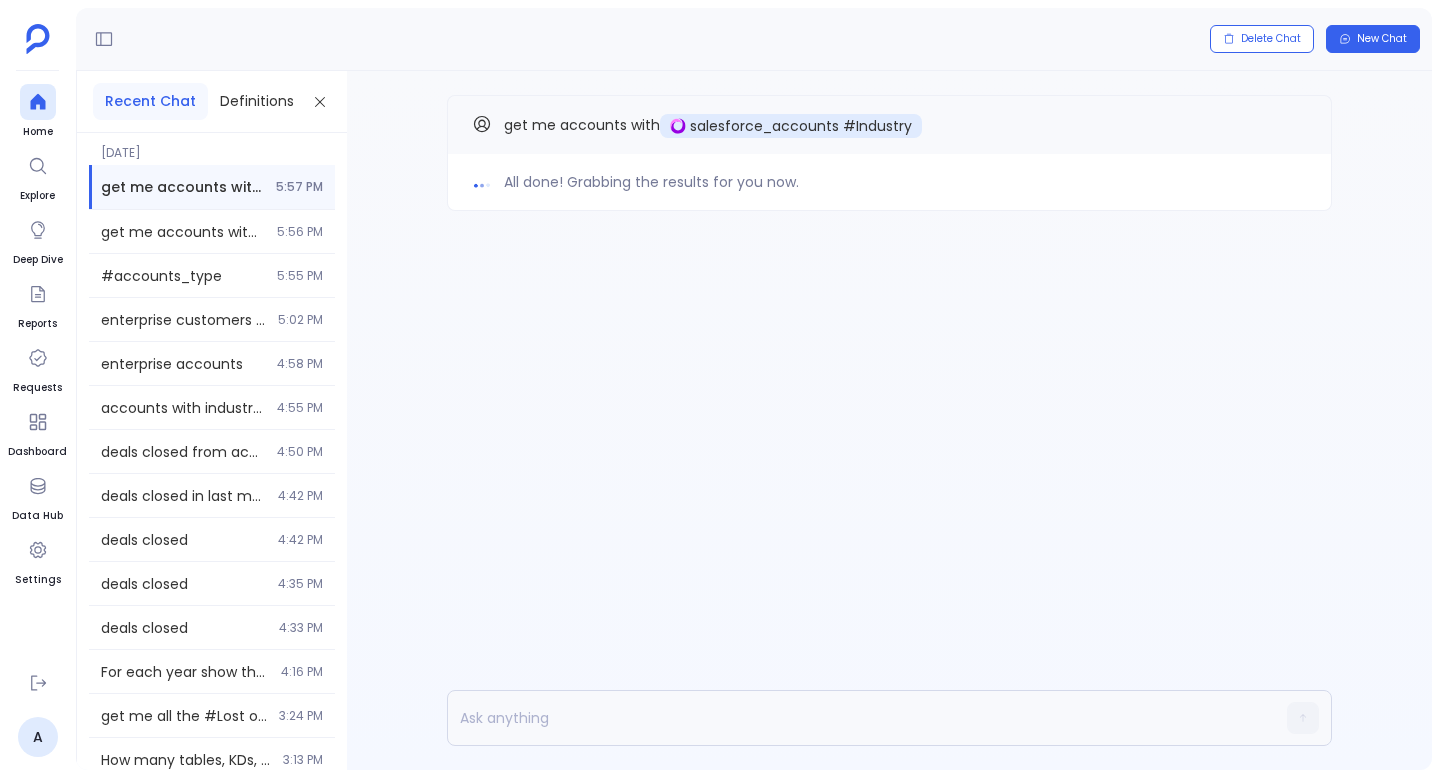 click on "All done! Grabbing the results for you now. get me accounts with  salesforce_accounts #Industry" at bounding box center [889, 420] 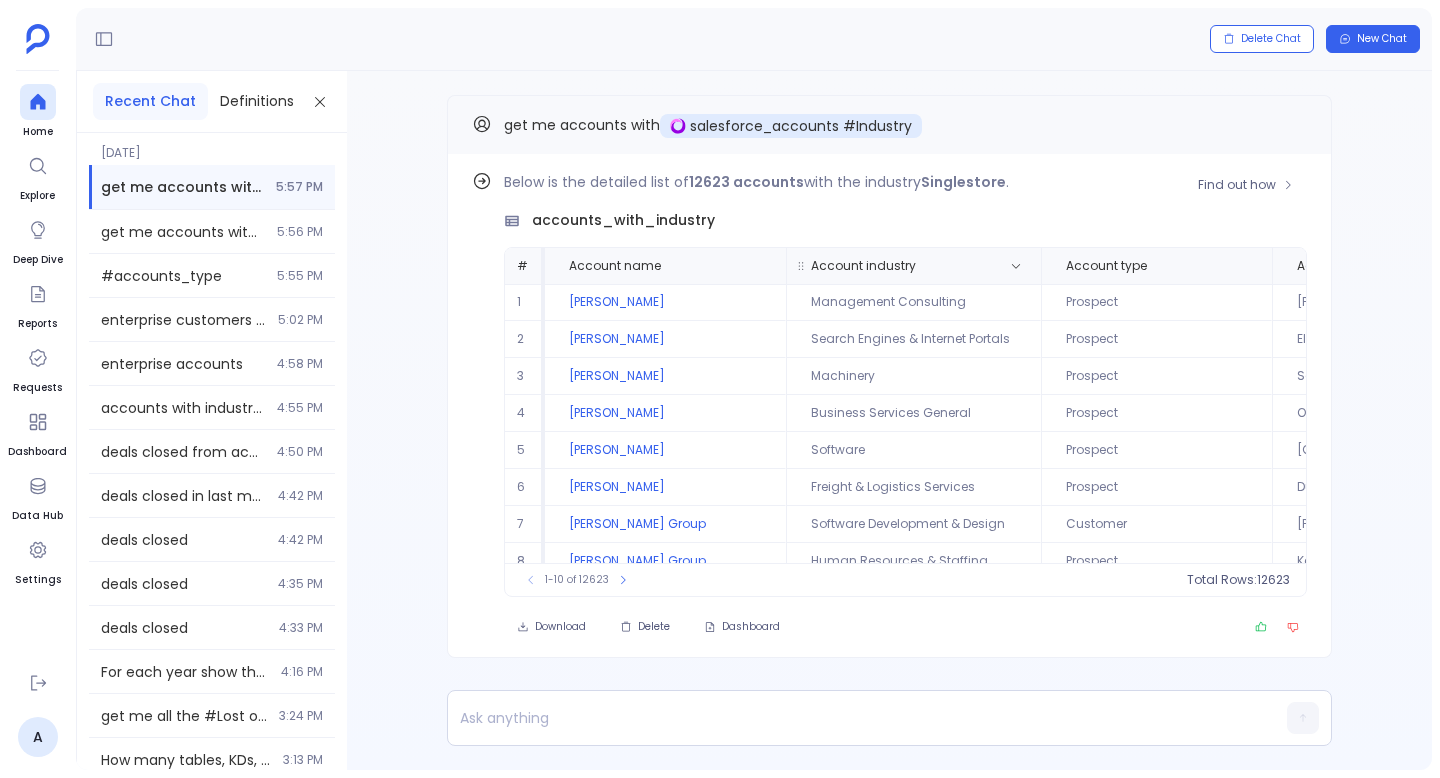 click on "Account industry" at bounding box center [891, 266] 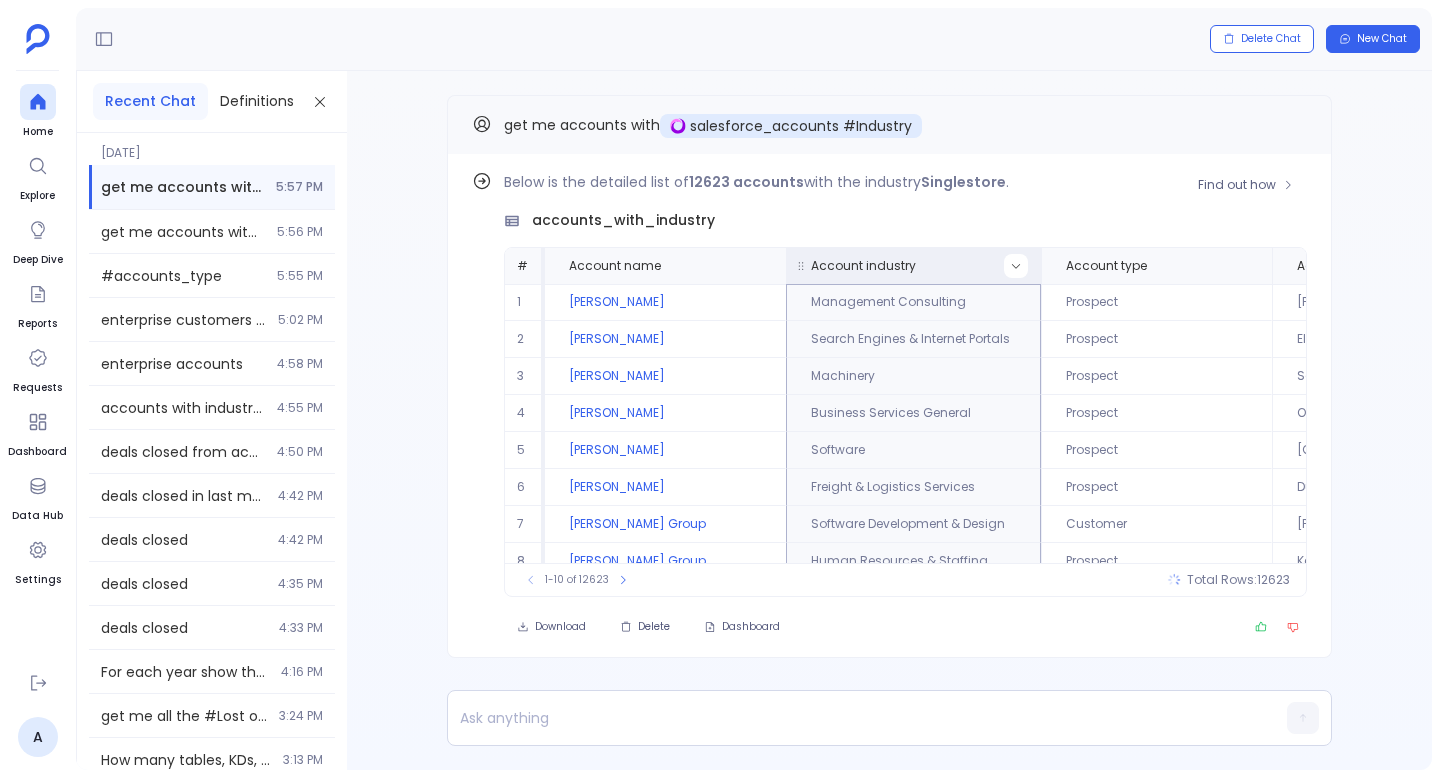 click on "Account industry" at bounding box center [913, 266] 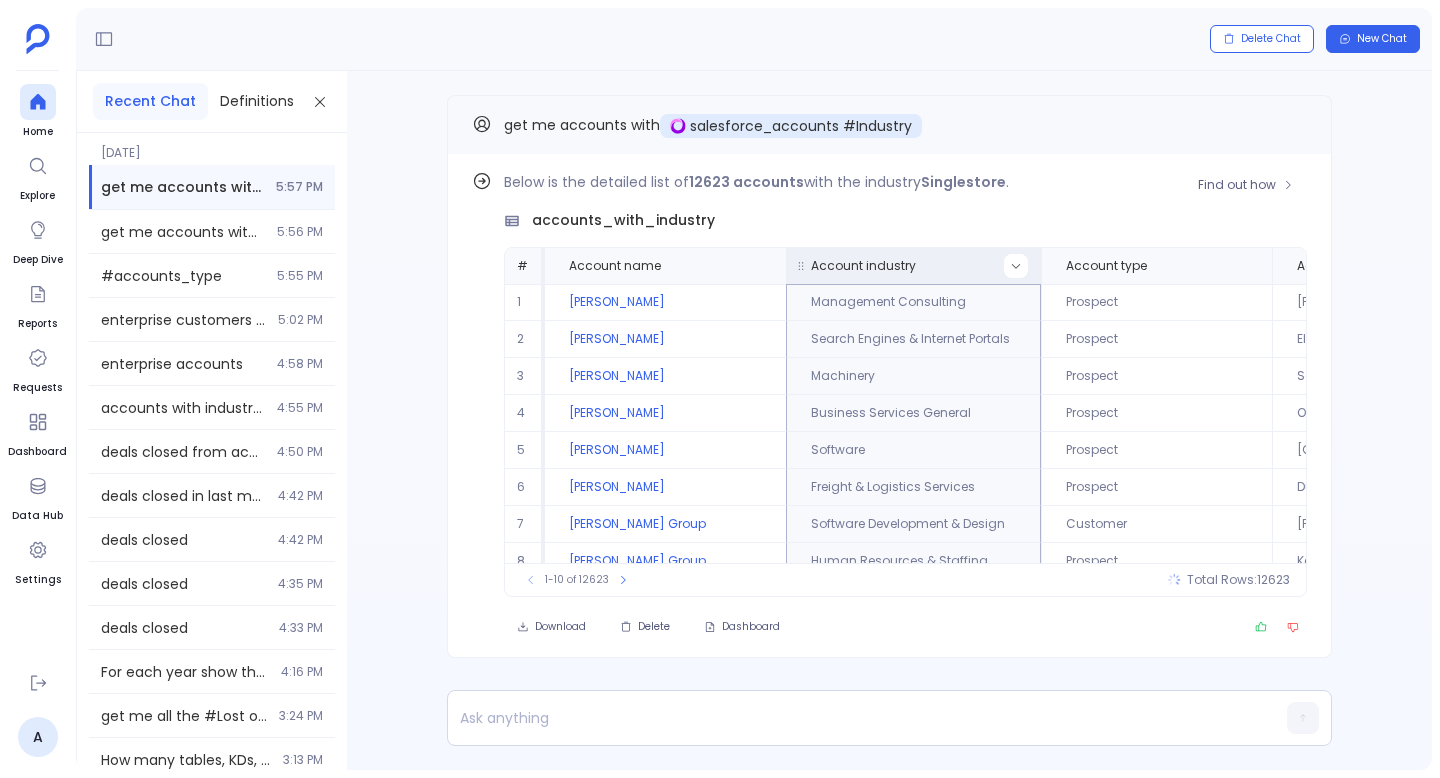 click 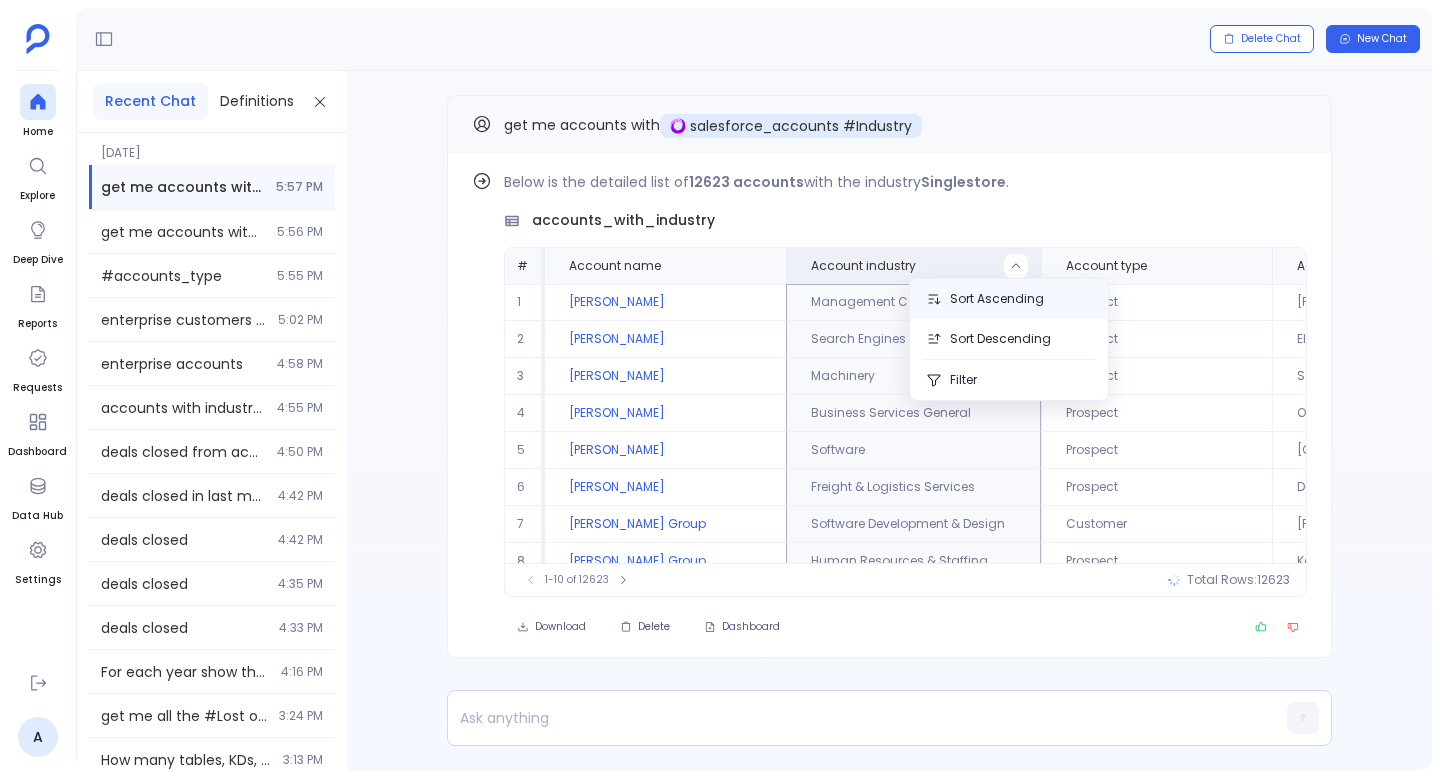 click on "Sort Ascending" at bounding box center (1009, 299) 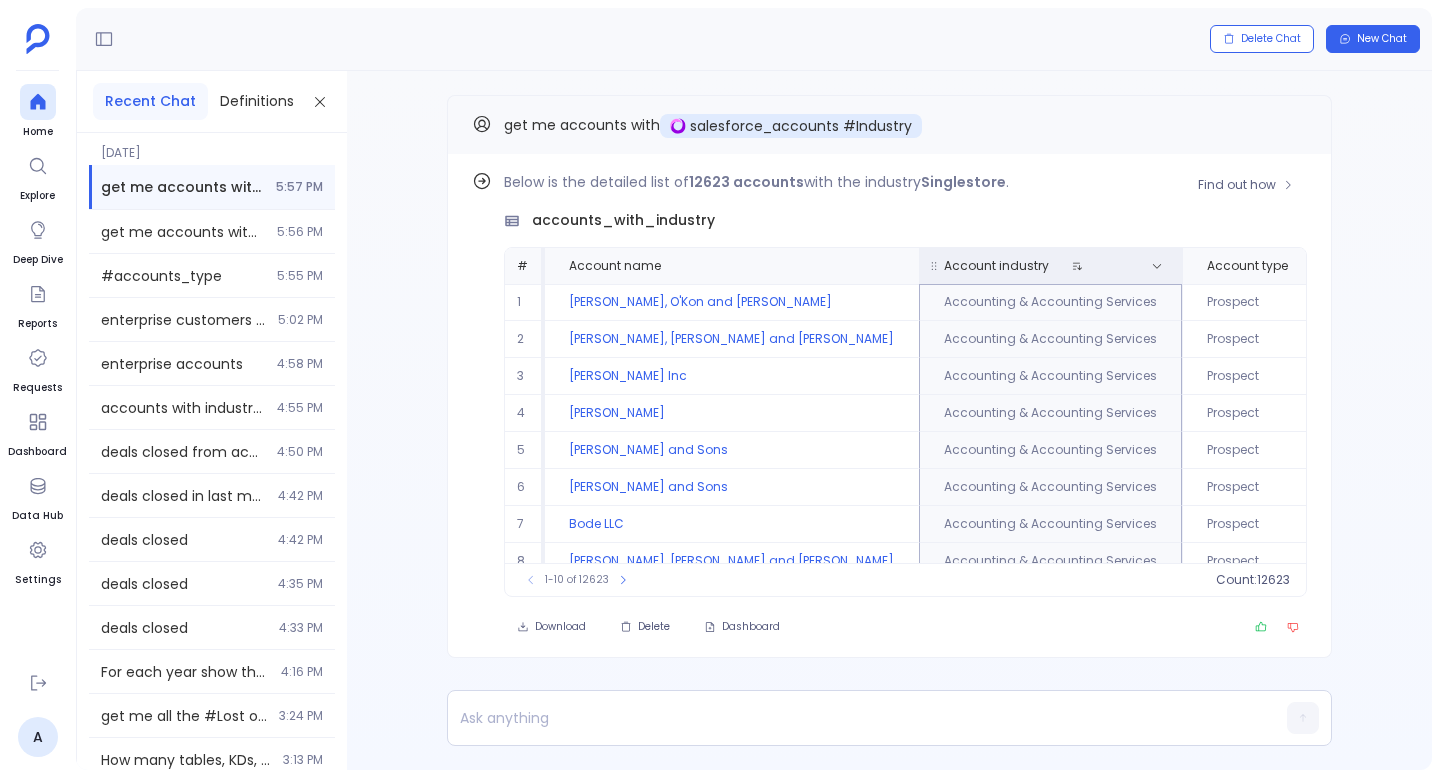 click on "Account industry" at bounding box center (1050, 266) 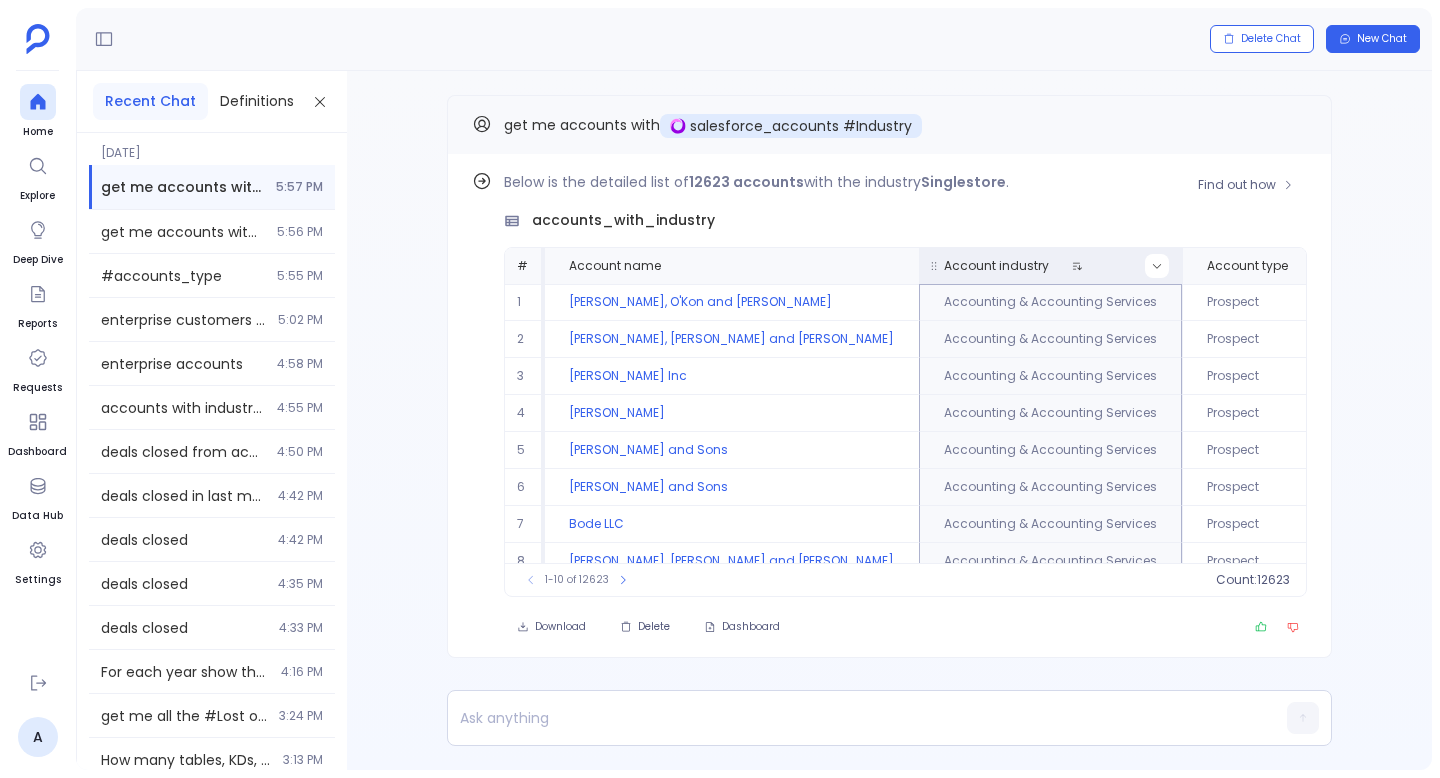 click 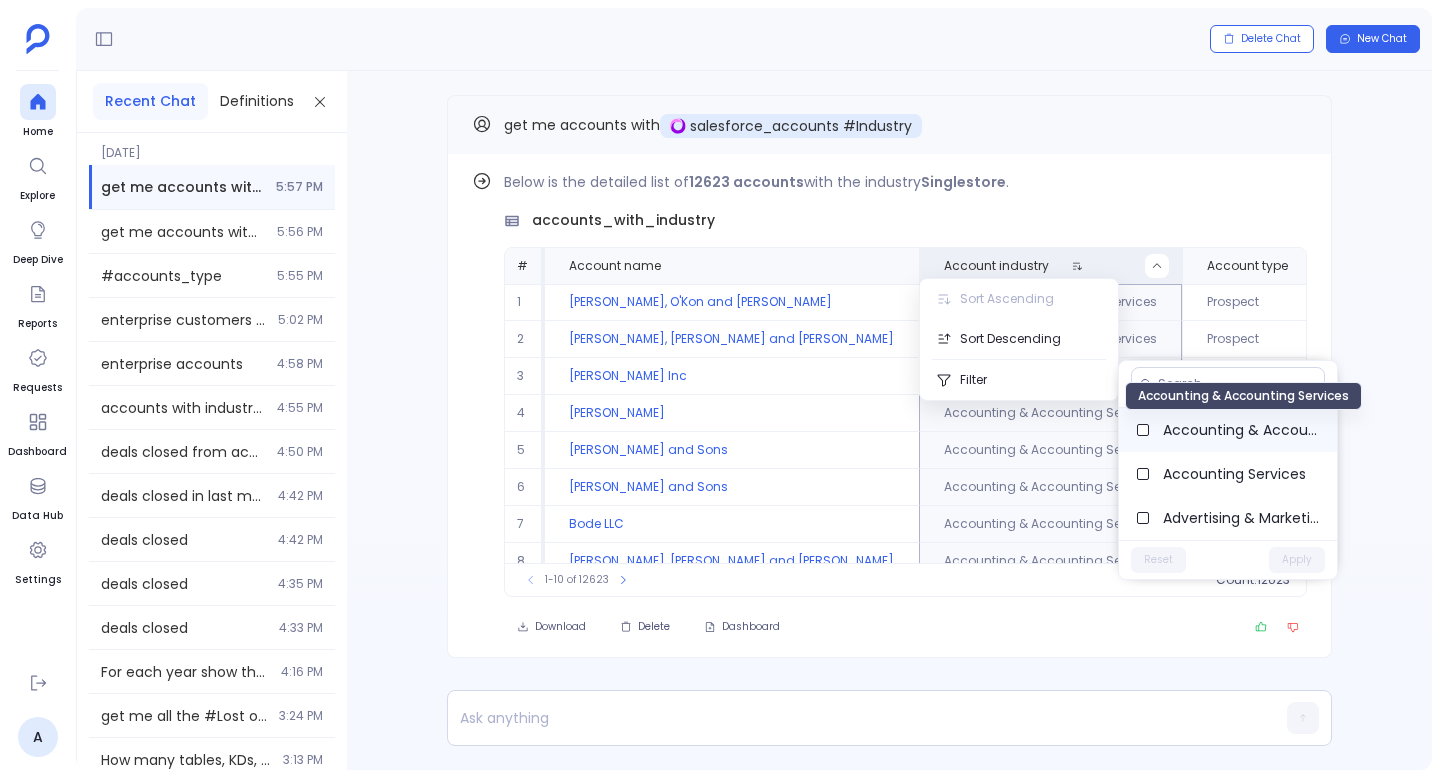 click on "Accounting & Accounting Services" at bounding box center [1242, 430] 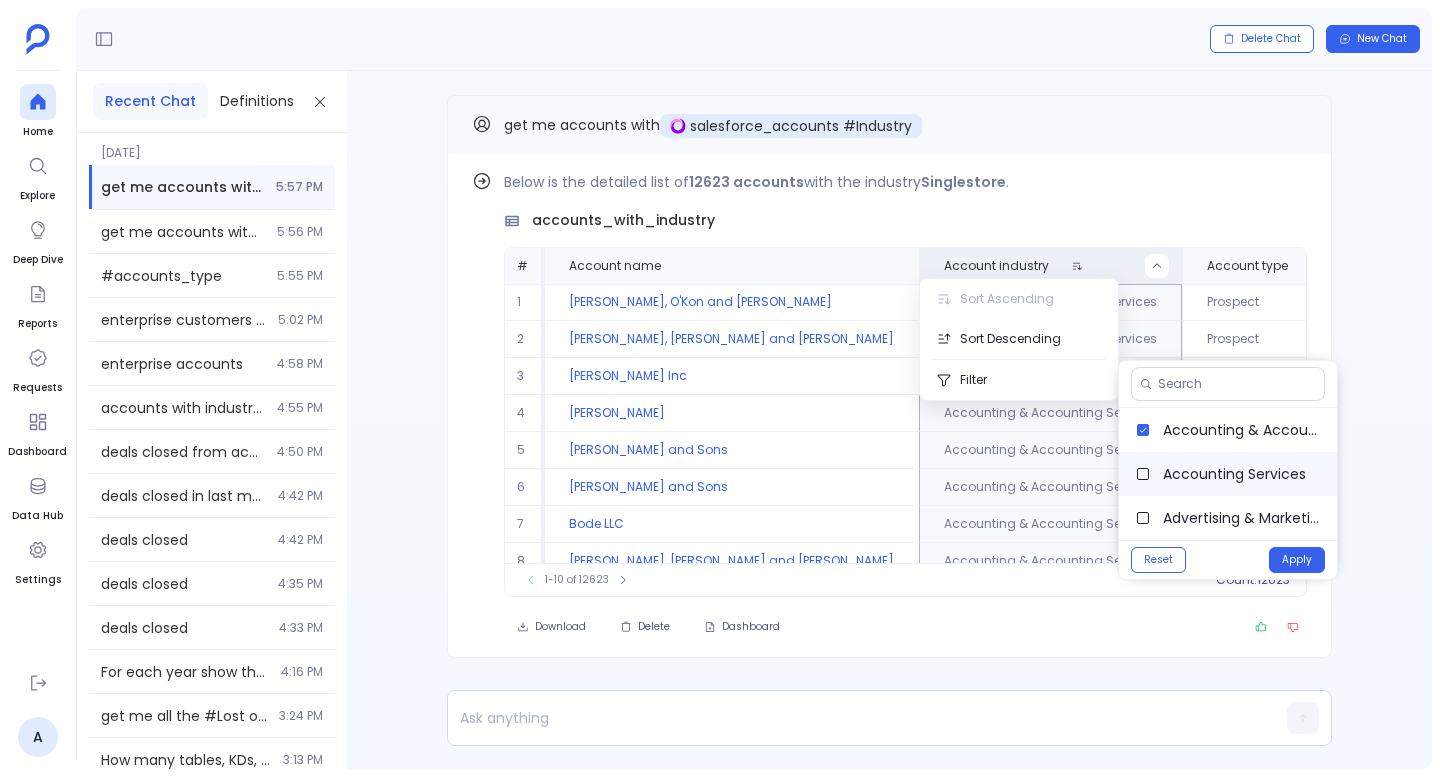 click on "Accounting Services" at bounding box center [1242, 474] 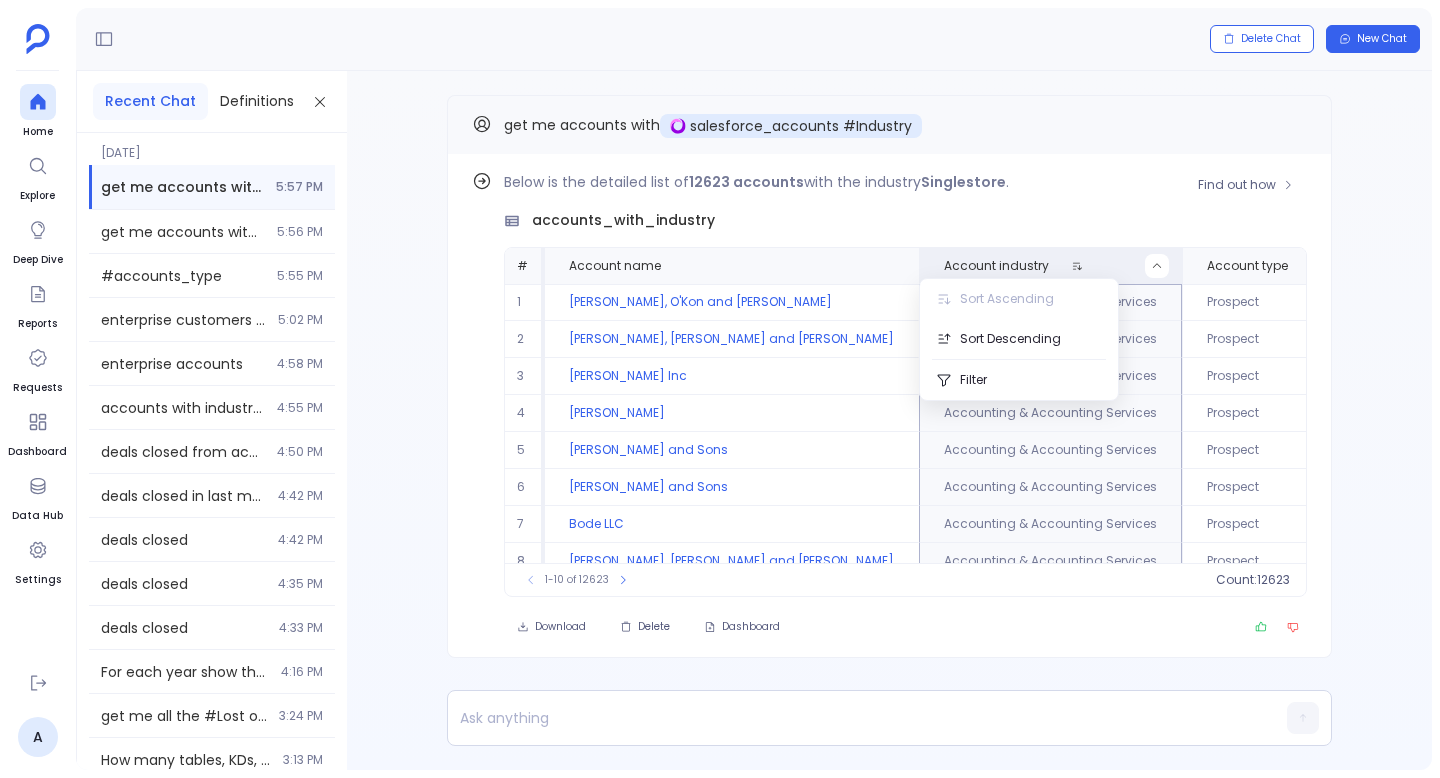 click on "Find out how Below is the detailed list of  12623 accounts  with the industry  Singlestore . accounts_with_industry # Account name Account industry Account type Account billing city 1 O'Conner, O'Kon and Adams Accounting & Accounting Services Prospect Donnachester 2 Trantow, Grimes and Vandervort Accounting & Accounting Services Prospect Nolanworth 3 Sporer Inc Accounting & Accounting Services Prospect South Trentonstad 4 Sporer - Cummings Accounting & Accounting Services Prospect Rogers 5 Murphy and Sons Accounting & Accounting Services Prospect Chadrickside 6 Spencer and Sons Accounting & Accounting Services Prospect Fort Danika 7 Bode LLC Accounting & Accounting Services Prospect Fall River 8 Kertzmann, Hahn and Jerde Accounting & Accounting Services Prospect Jammieview 9 Emmerich, Corwin and Mayer Accounting & Accounting Services Prospect Lake Terryton 10 Erdman Inc Accounting & Accounting Services Prospect Fort Annabellland 1-10 of 12623 count :  12623 Download Delete Dashboard" at bounding box center (889, 406) 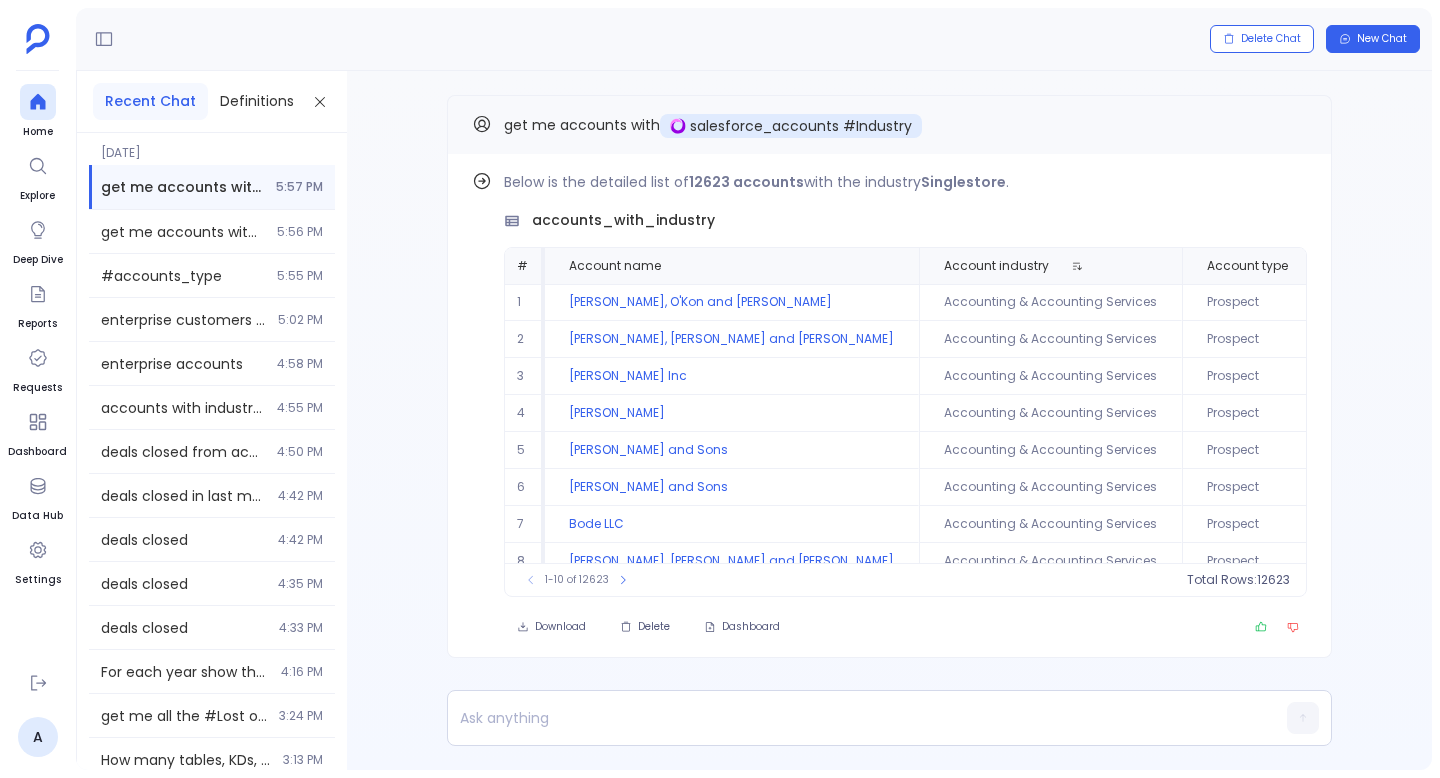 click on "get me accounts with" at bounding box center (582, 125) 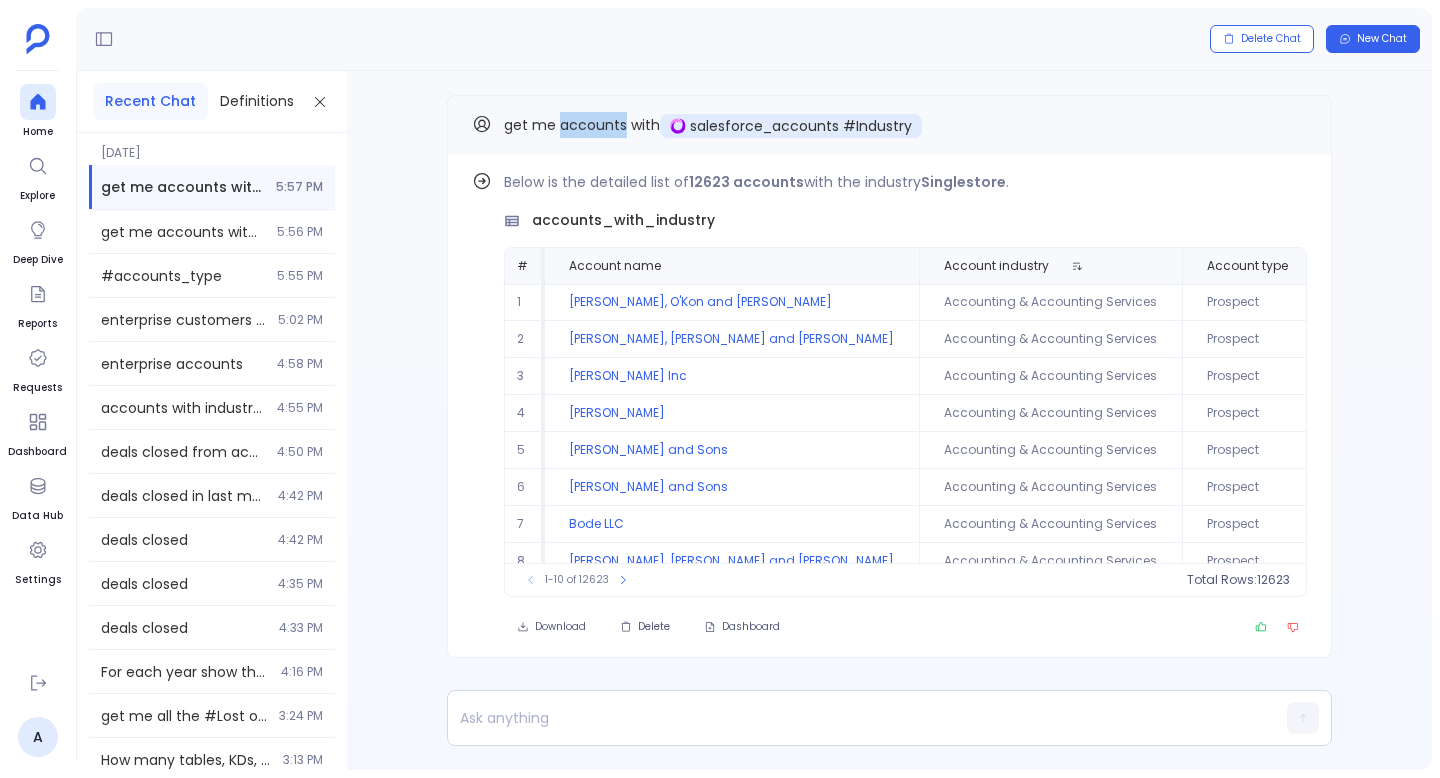 click on "get me accounts with" at bounding box center [582, 125] 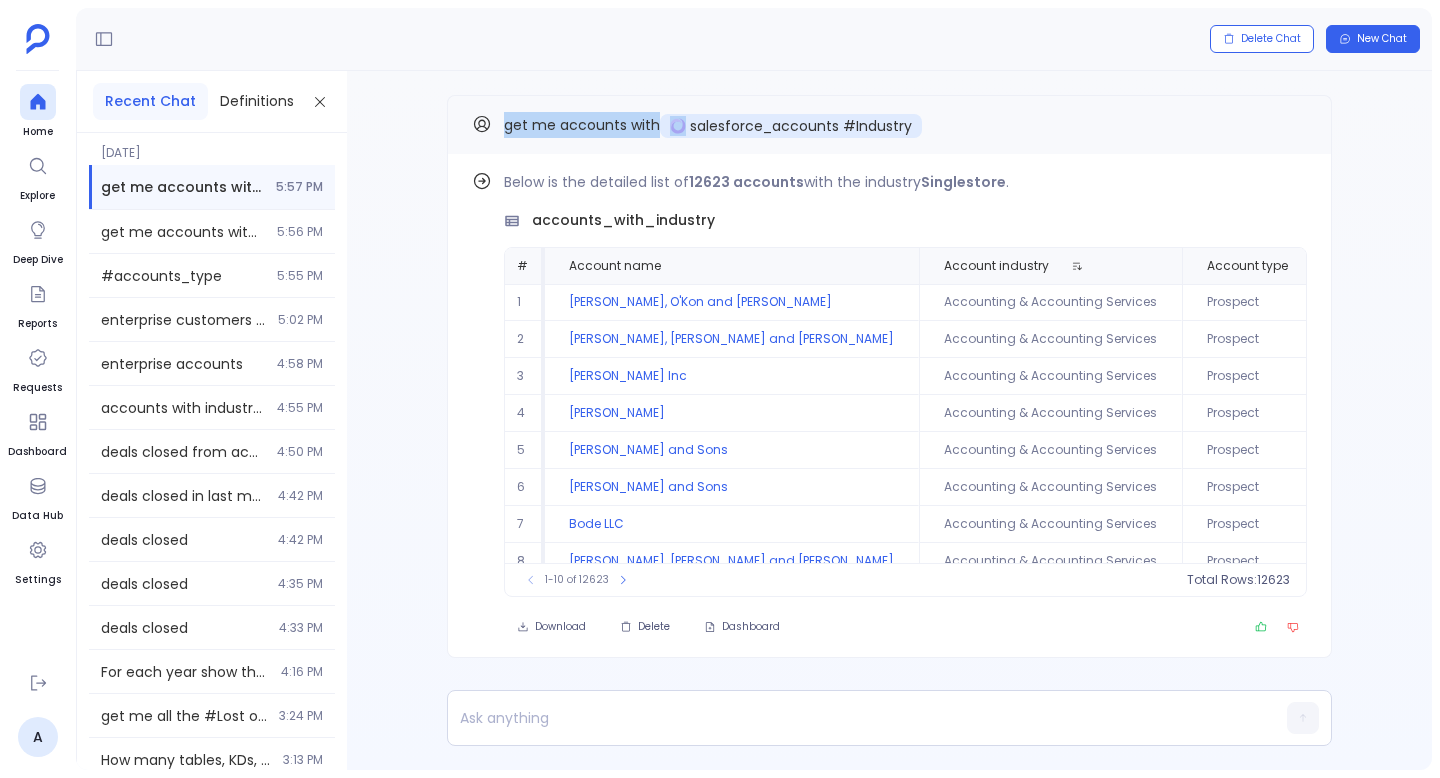 click on "get me accounts with" at bounding box center (582, 125) 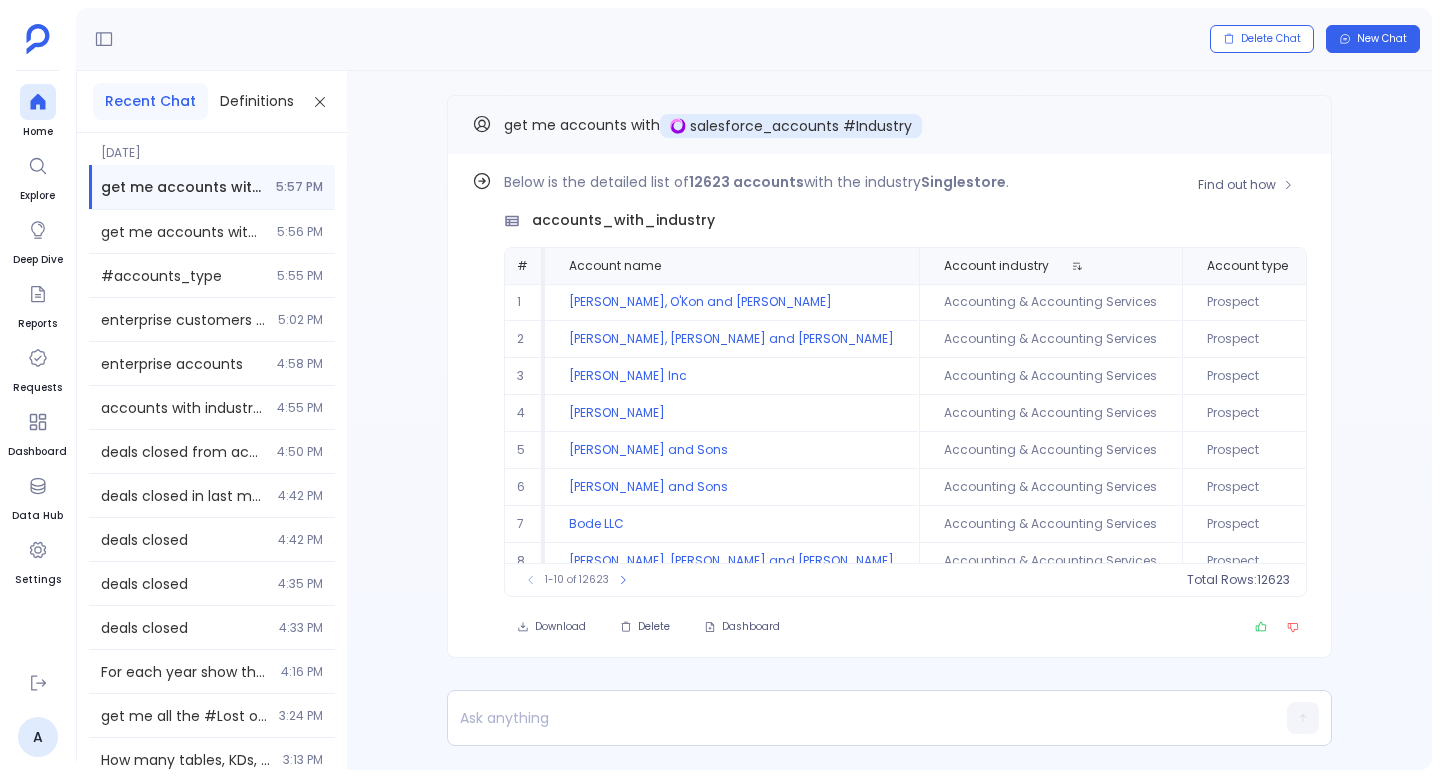 click on "Find out how Below is the detailed list of  12623 accounts  with the industry  Singlestore . accounts_with_industry # Account name Account industry Account type Account billing city 1 O'Conner, O'Kon and Adams Accounting & Accounting Services Prospect Donnachester 2 Trantow, Grimes and Vandervort Accounting & Accounting Services Prospect Nolanworth 3 Sporer Inc Accounting & Accounting Services Prospect South Trentonstad 4 Sporer - Cummings Accounting & Accounting Services Prospect Rogers 5 Murphy and Sons Accounting & Accounting Services Prospect Chadrickside 6 Spencer and Sons Accounting & Accounting Services Prospect Fort Danika 7 Bode LLC Accounting & Accounting Services Prospect Fall River 8 Kertzmann, Hahn and Jerde Accounting & Accounting Services Prospect Jammieview 9 Emmerich, Corwin and Mayer Accounting & Accounting Services Prospect Lake Terryton 10 Erdman Inc Accounting & Accounting Services Prospect Fort Annabellland 1-10 of 12623 Total Rows:  12623 Download Delete Dashboard" at bounding box center [889, 406] 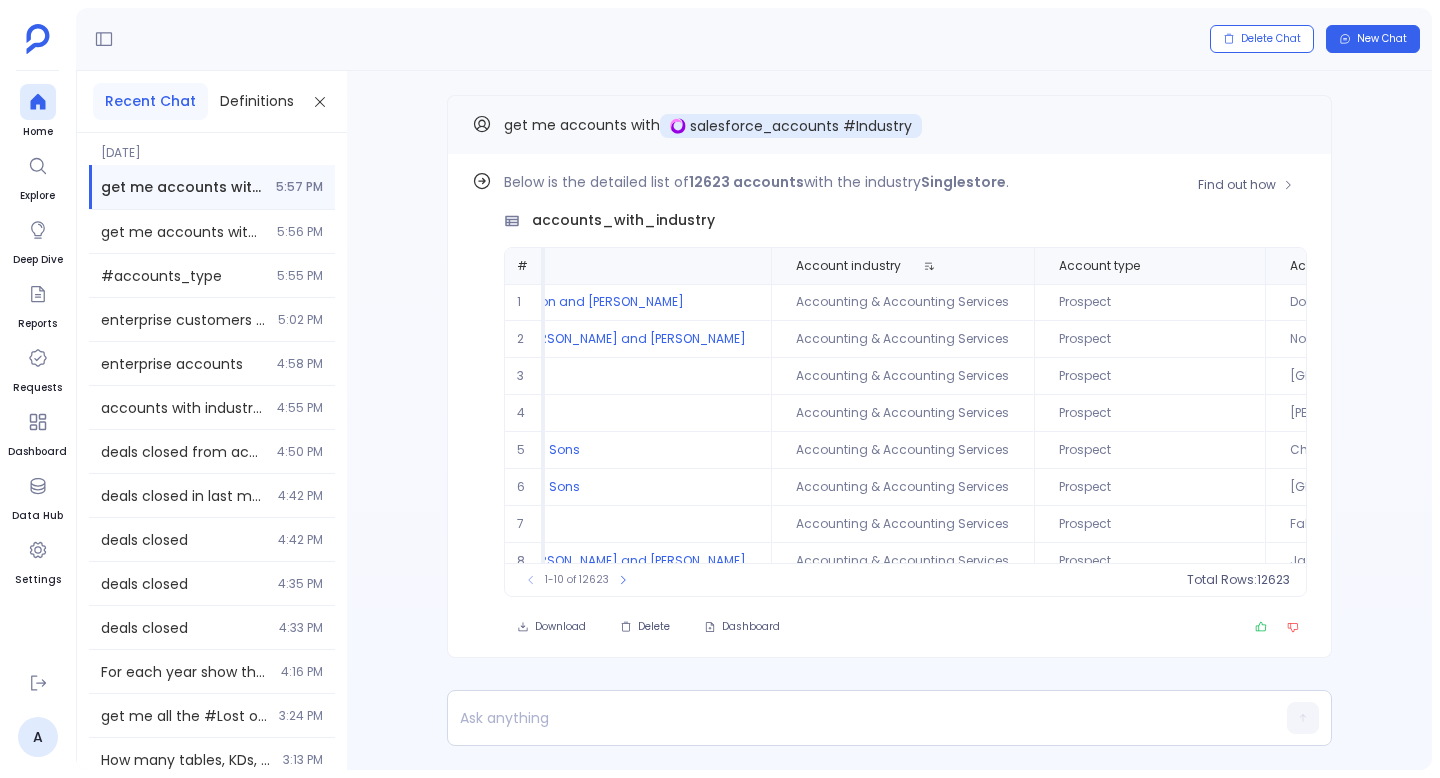 scroll, scrollTop: 0, scrollLeft: 236, axis: horizontal 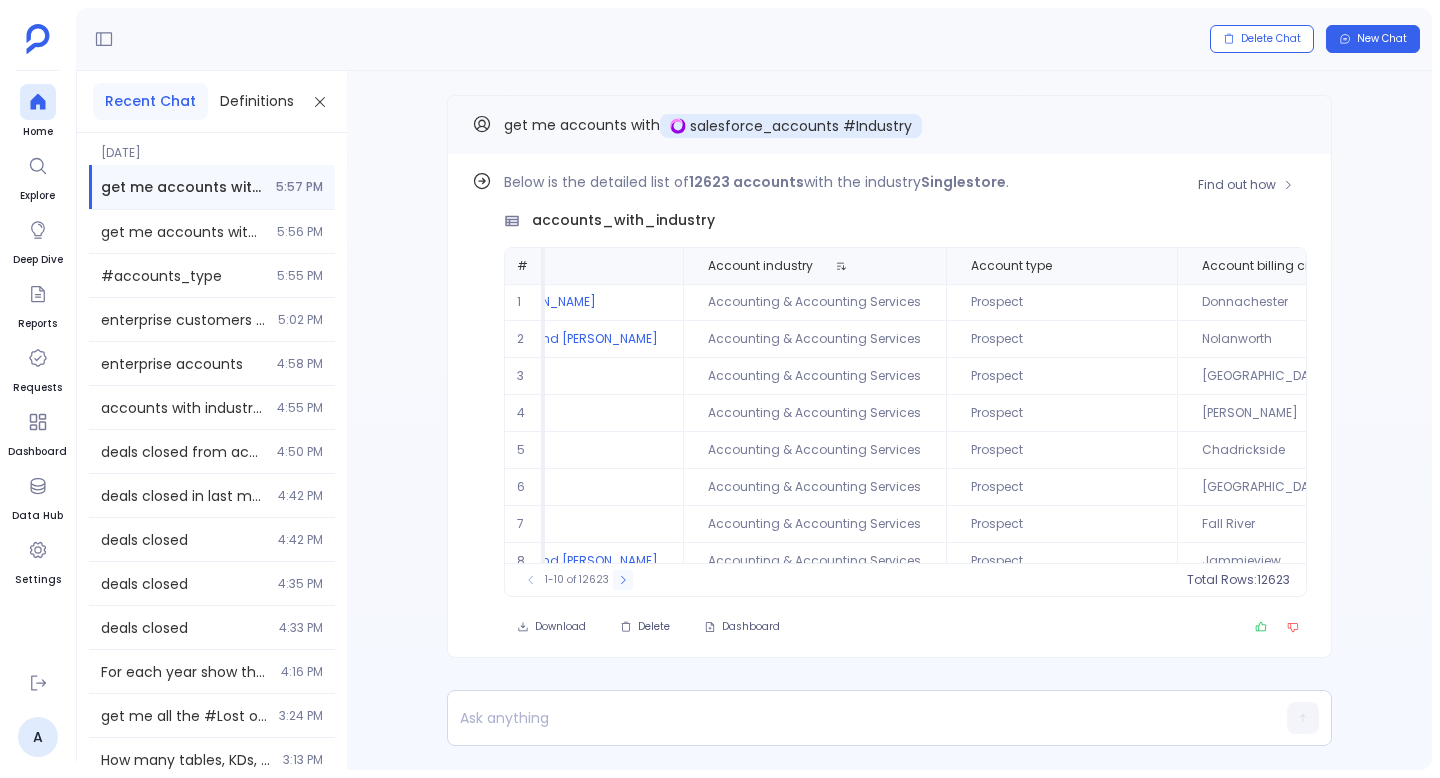 click 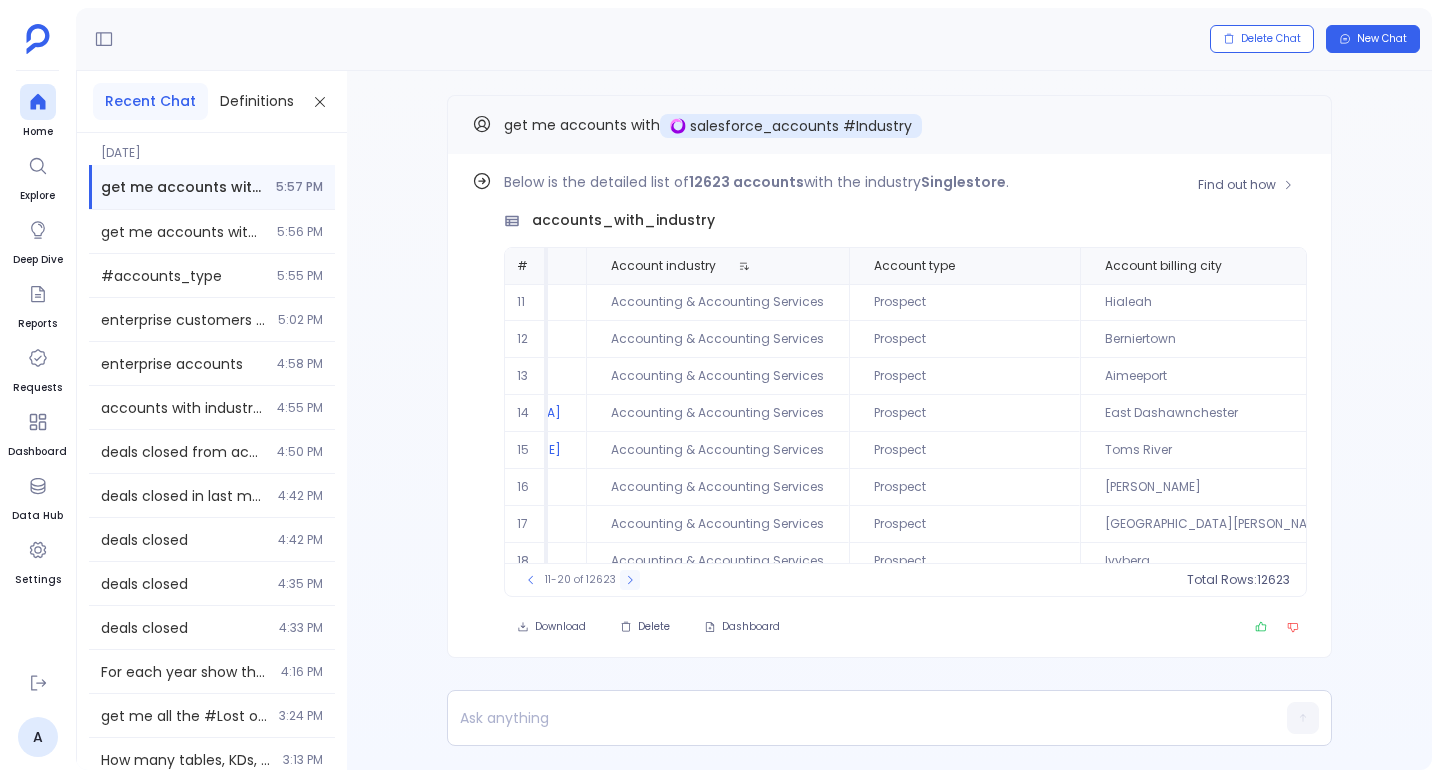 click on "11-20 of 12623" at bounding box center [580, 580] 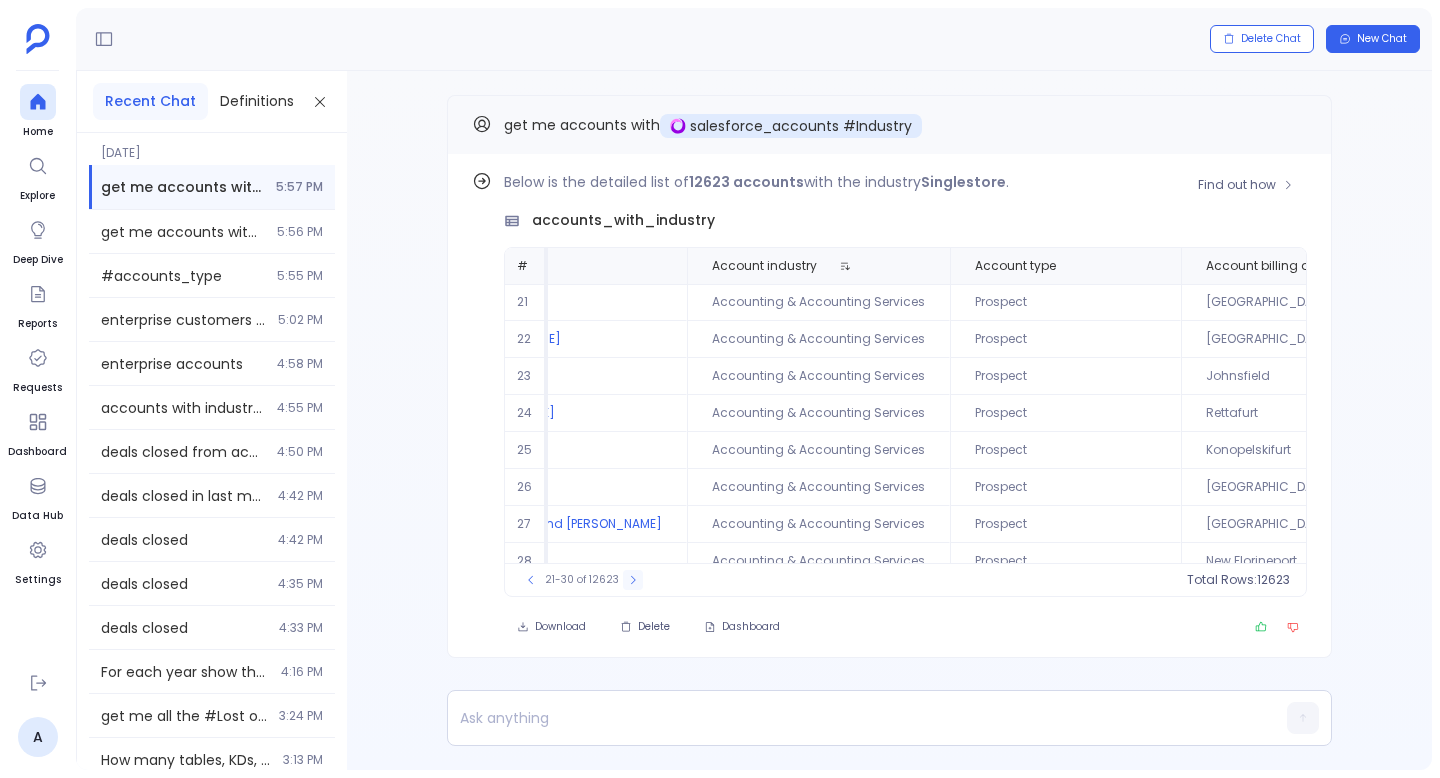 scroll, scrollTop: 0, scrollLeft: 233, axis: horizontal 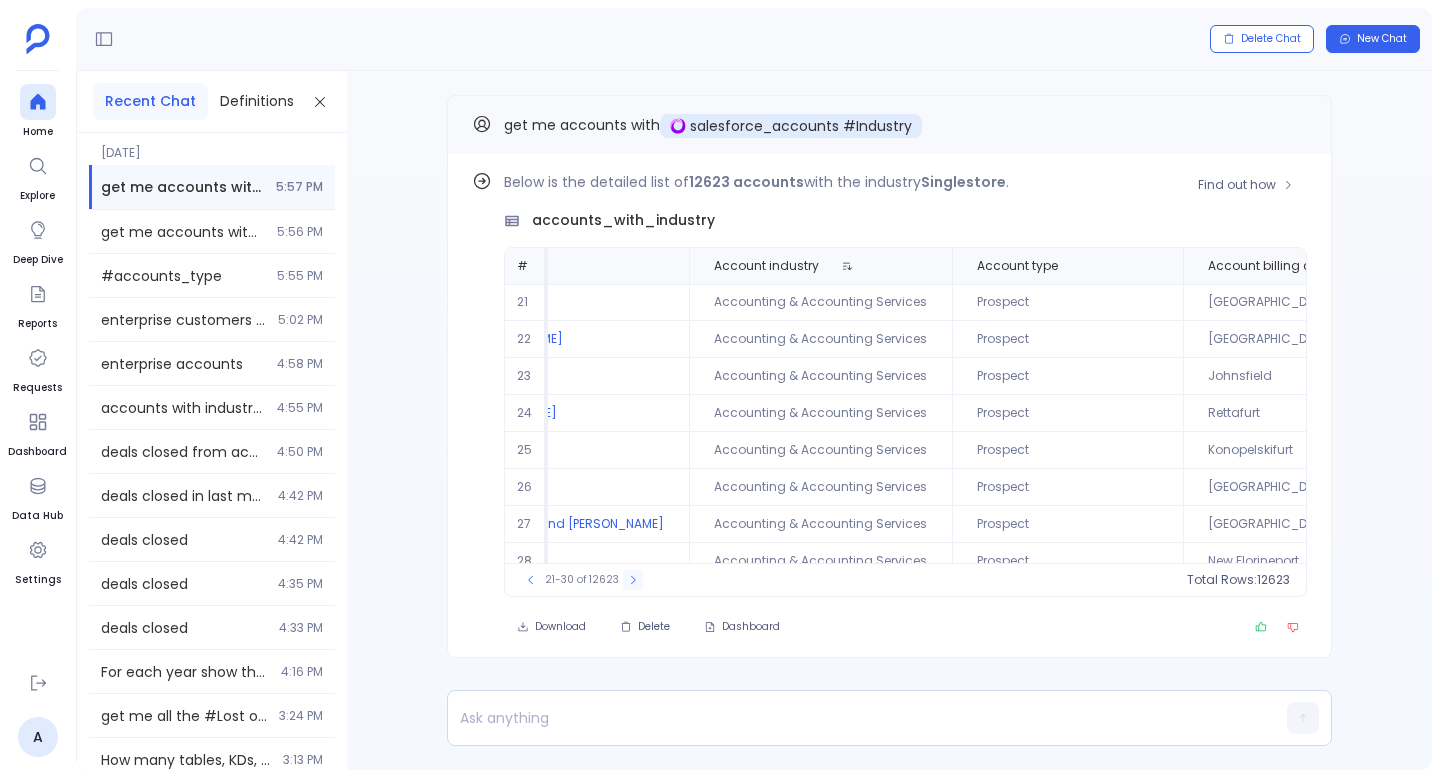 click 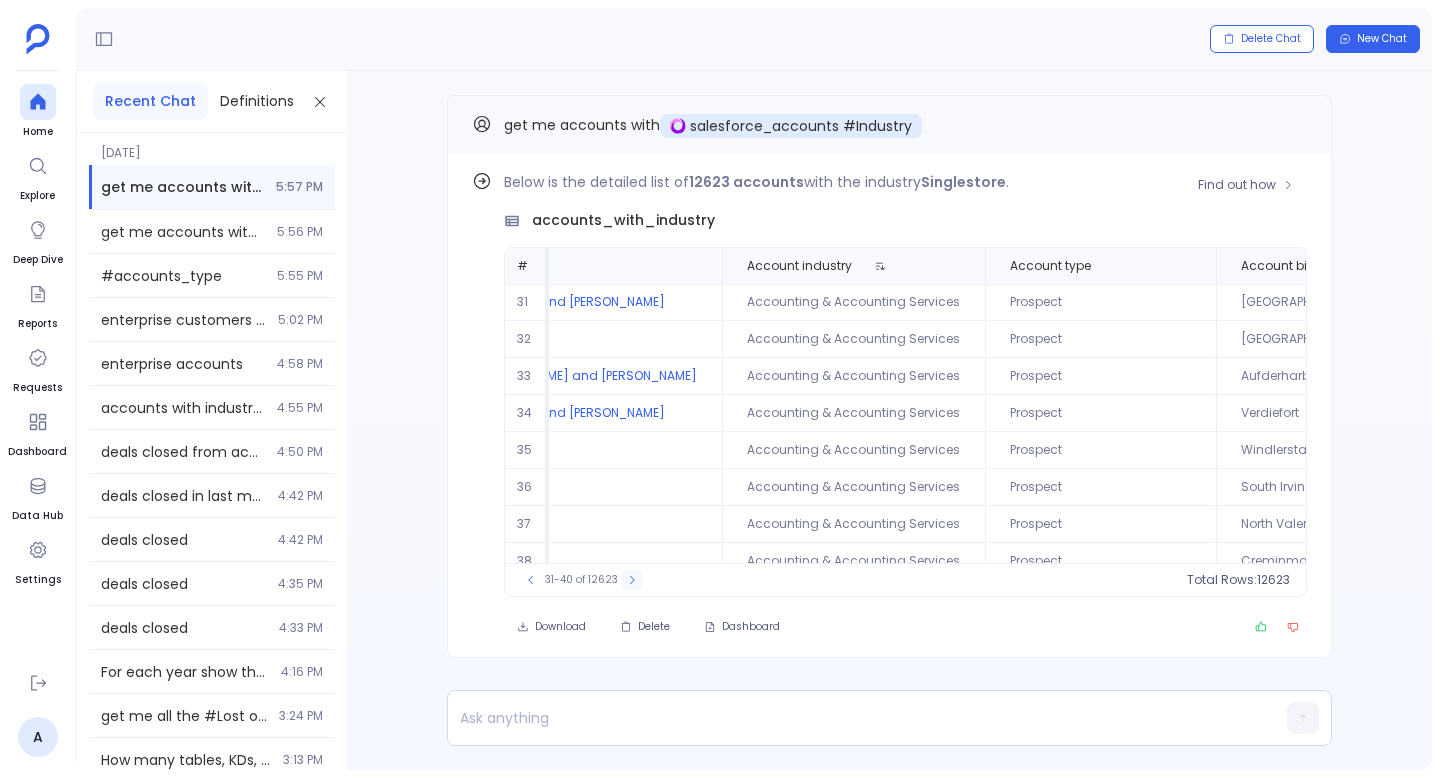 click 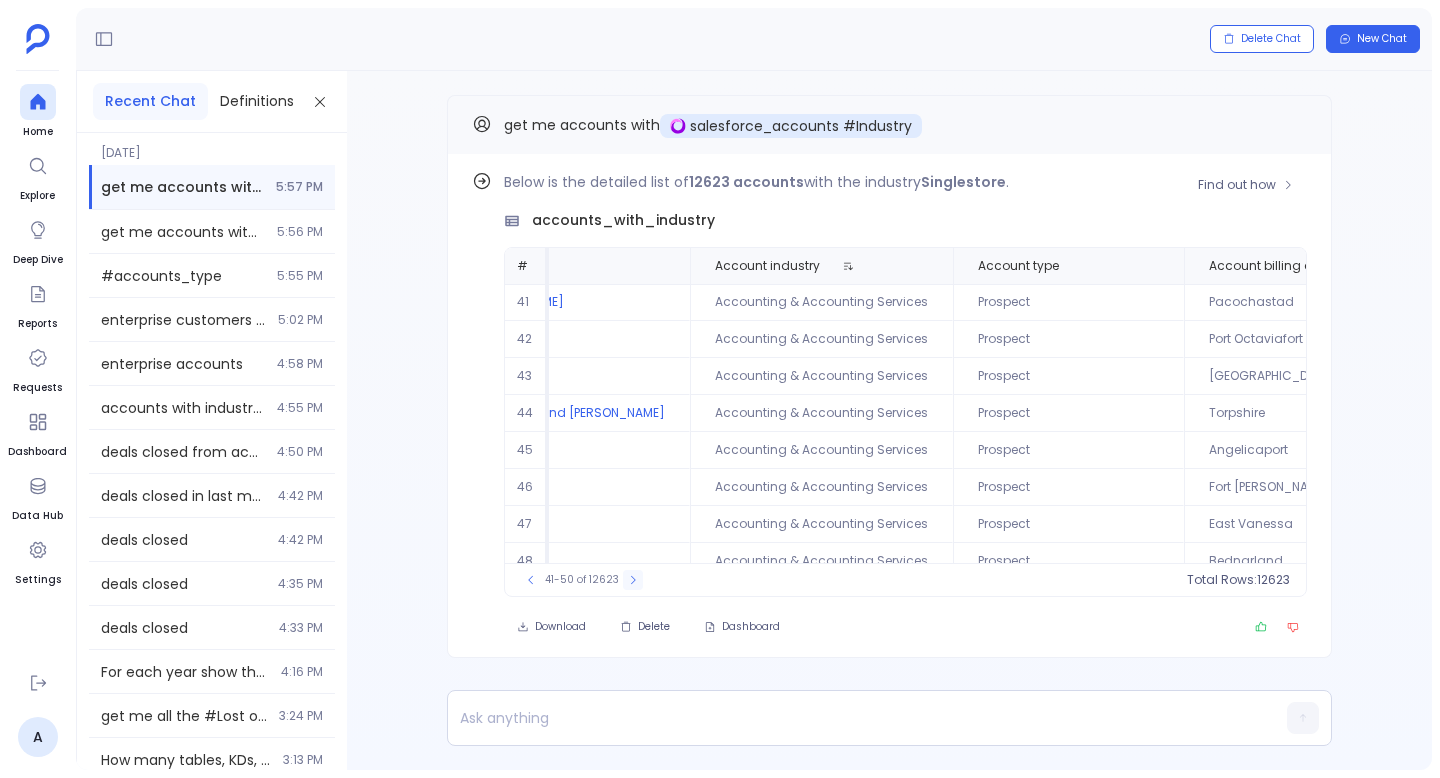 click 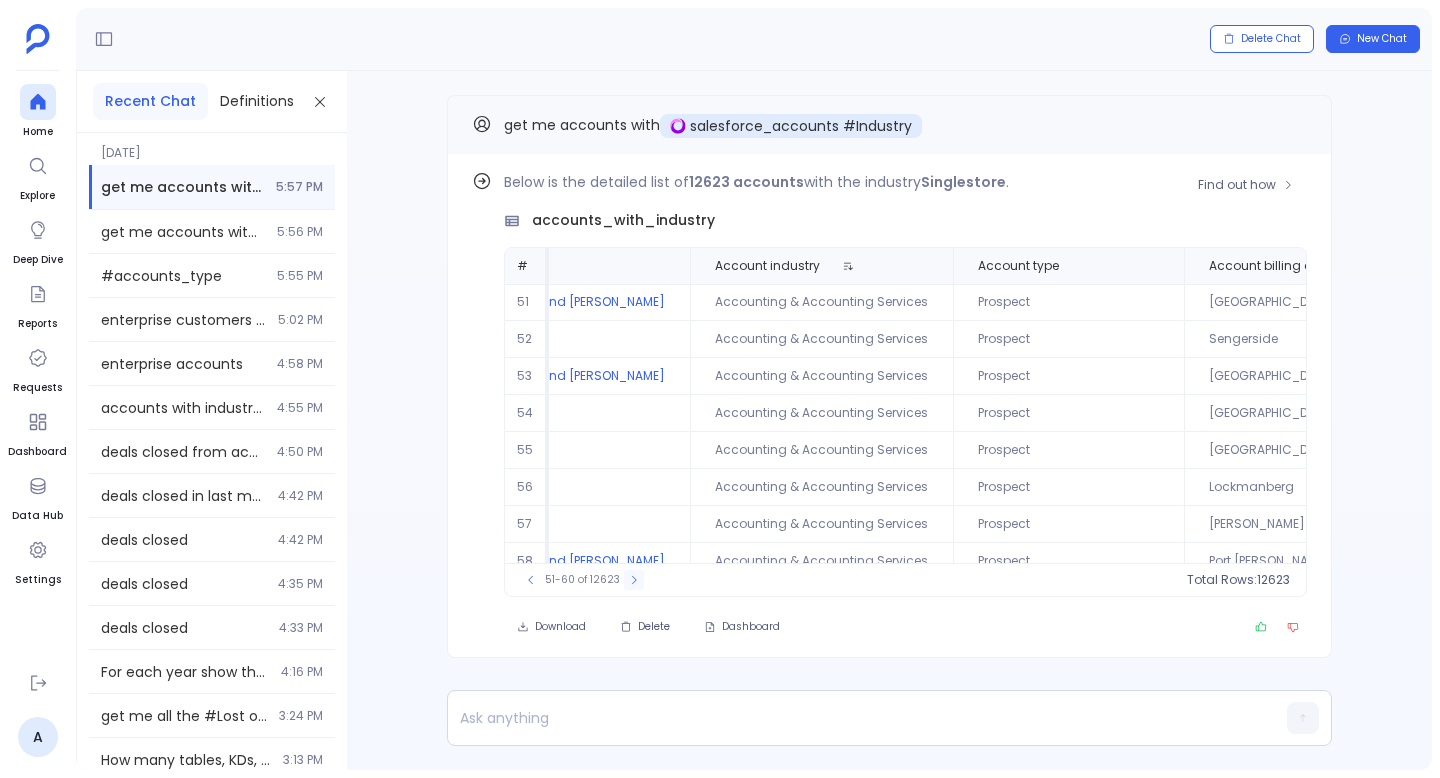 click 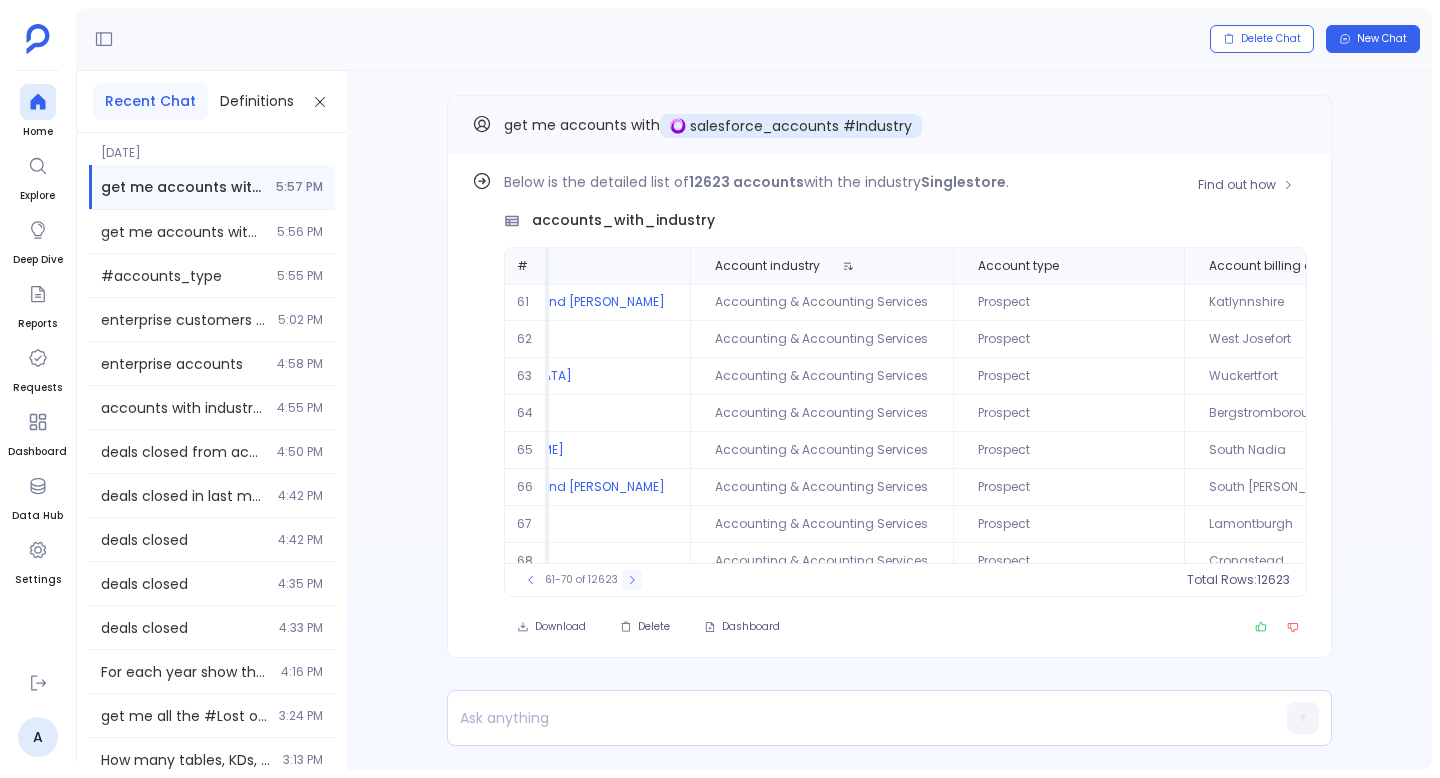 click 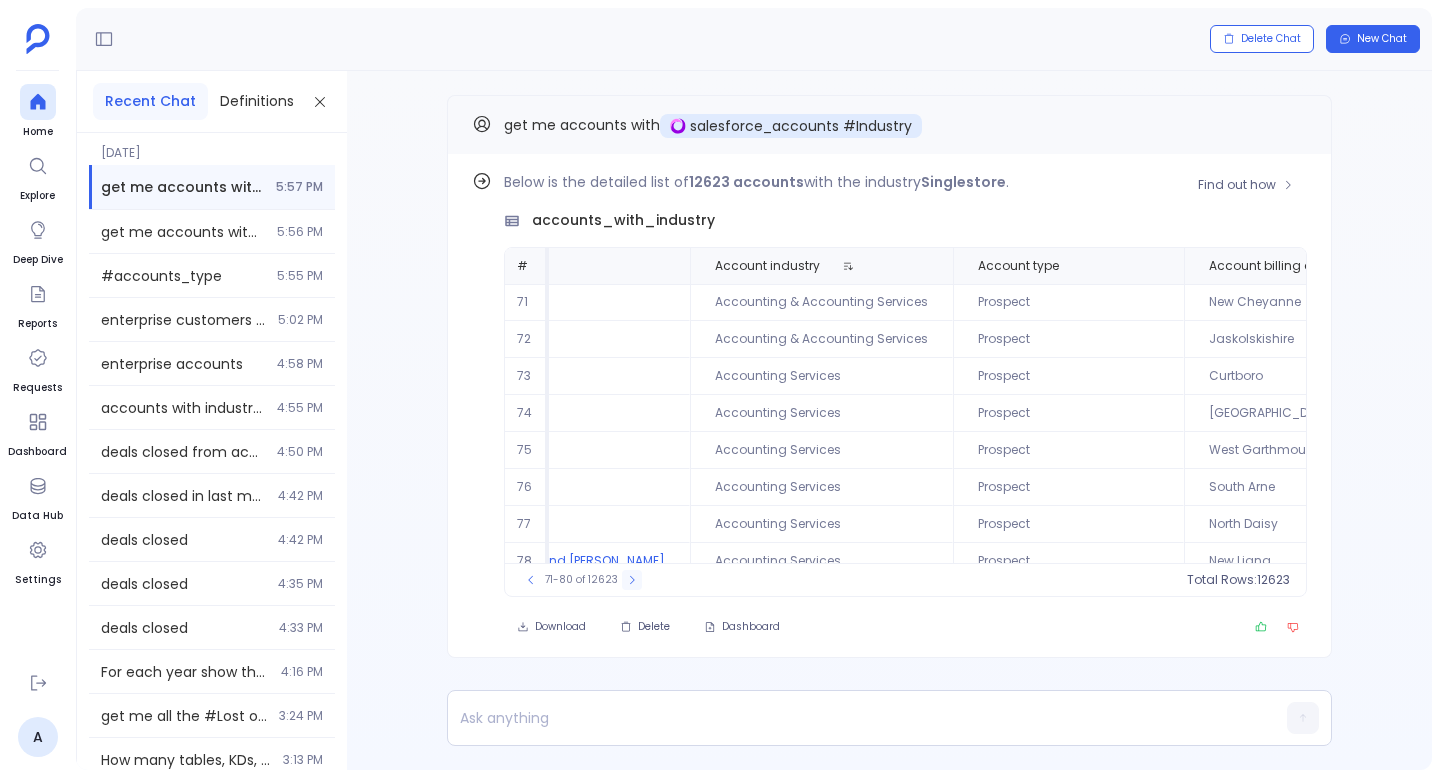 click 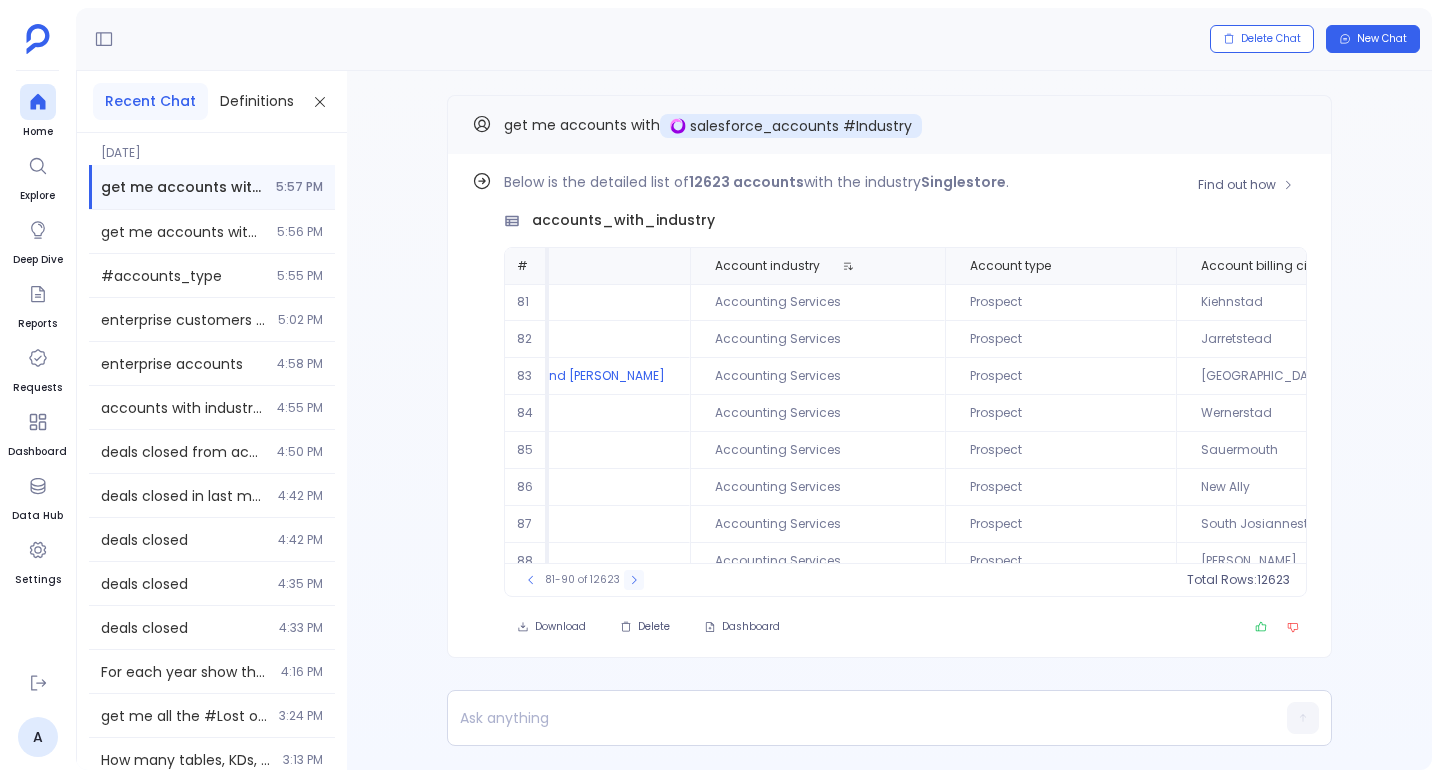 click 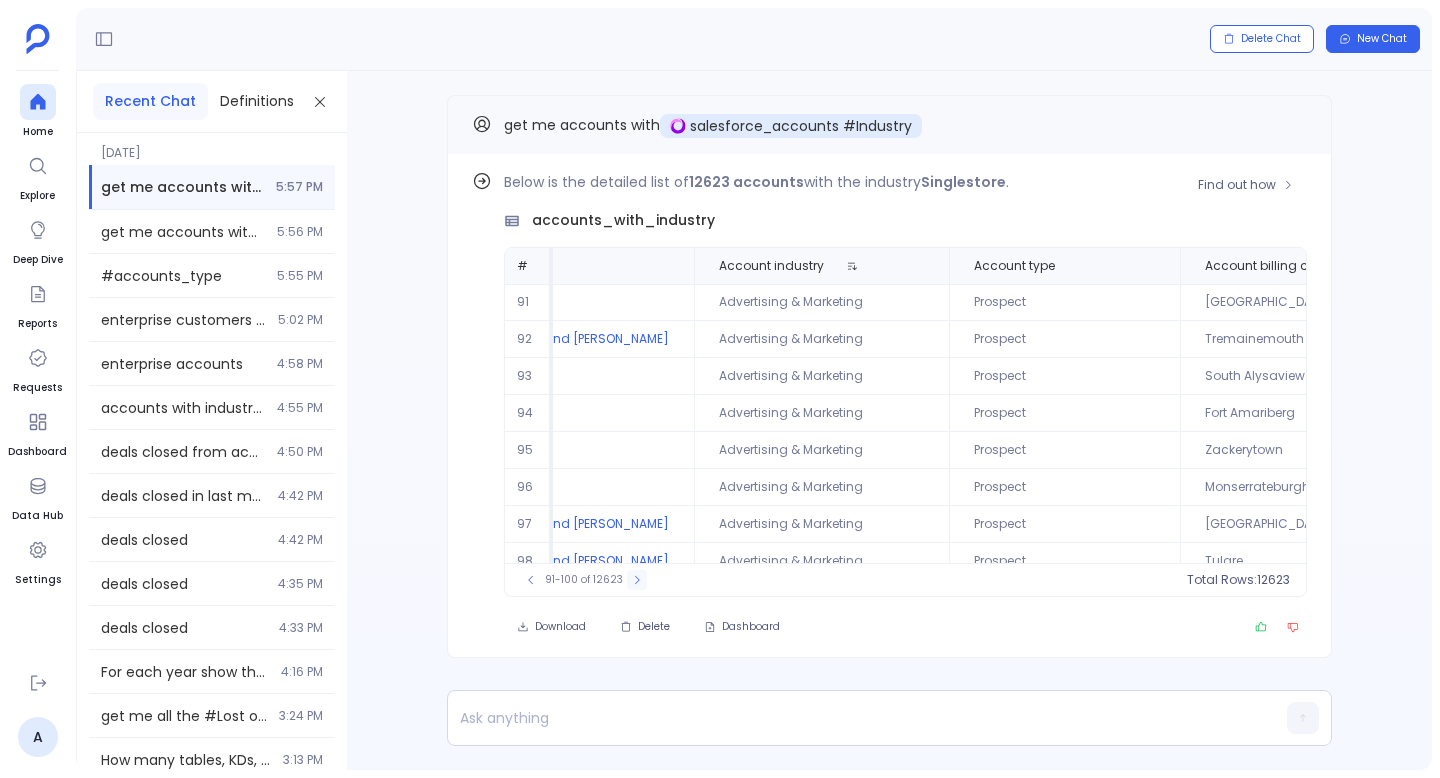 click 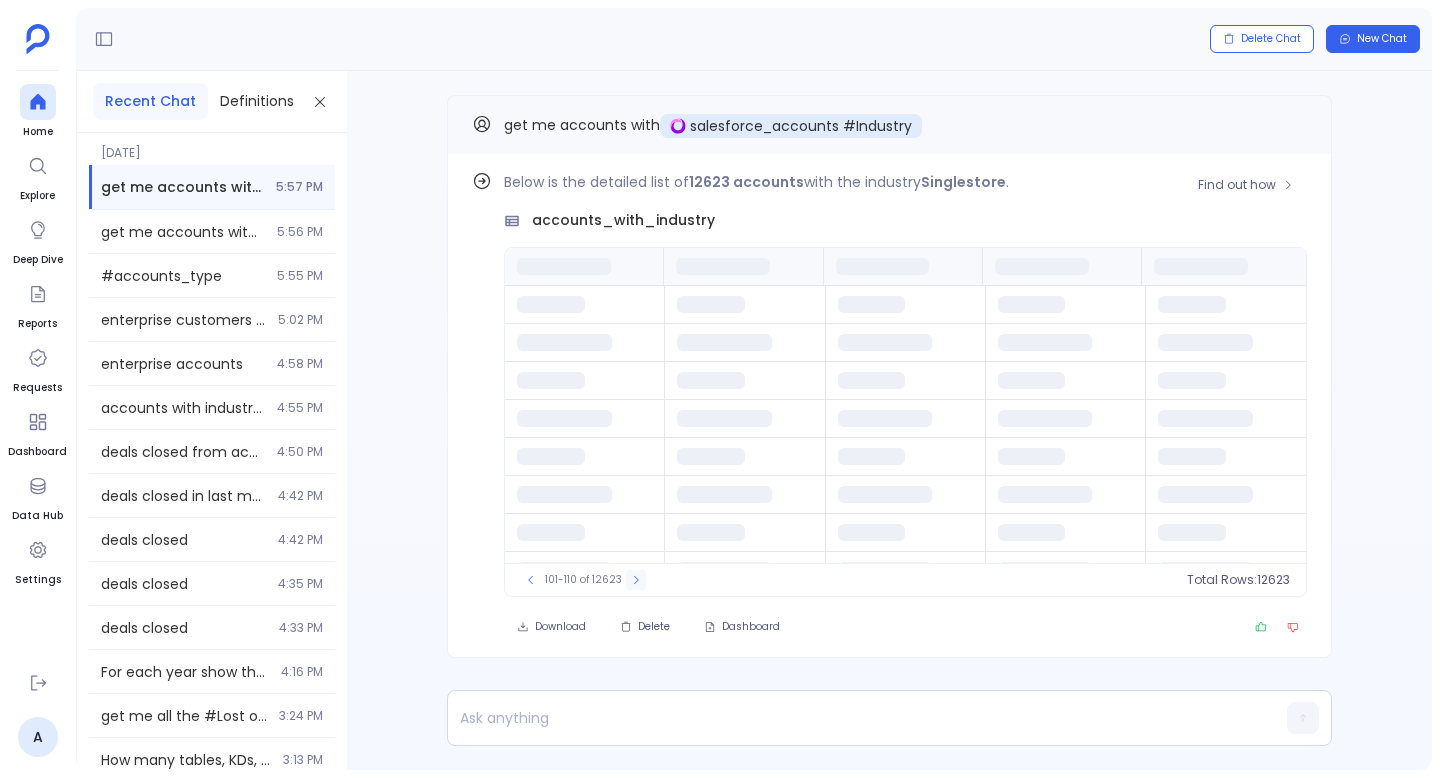 click 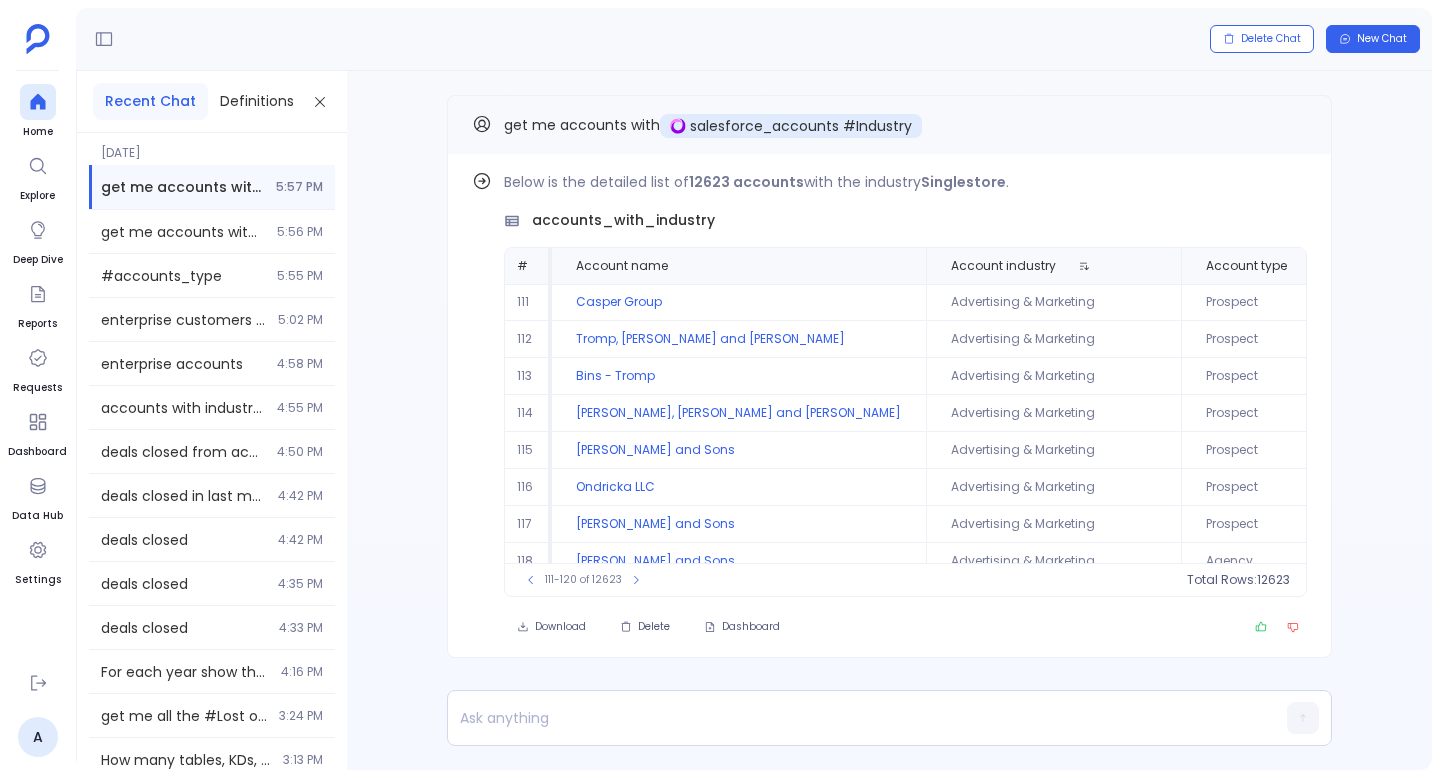 click on "get me accounts with" at bounding box center [582, 125] 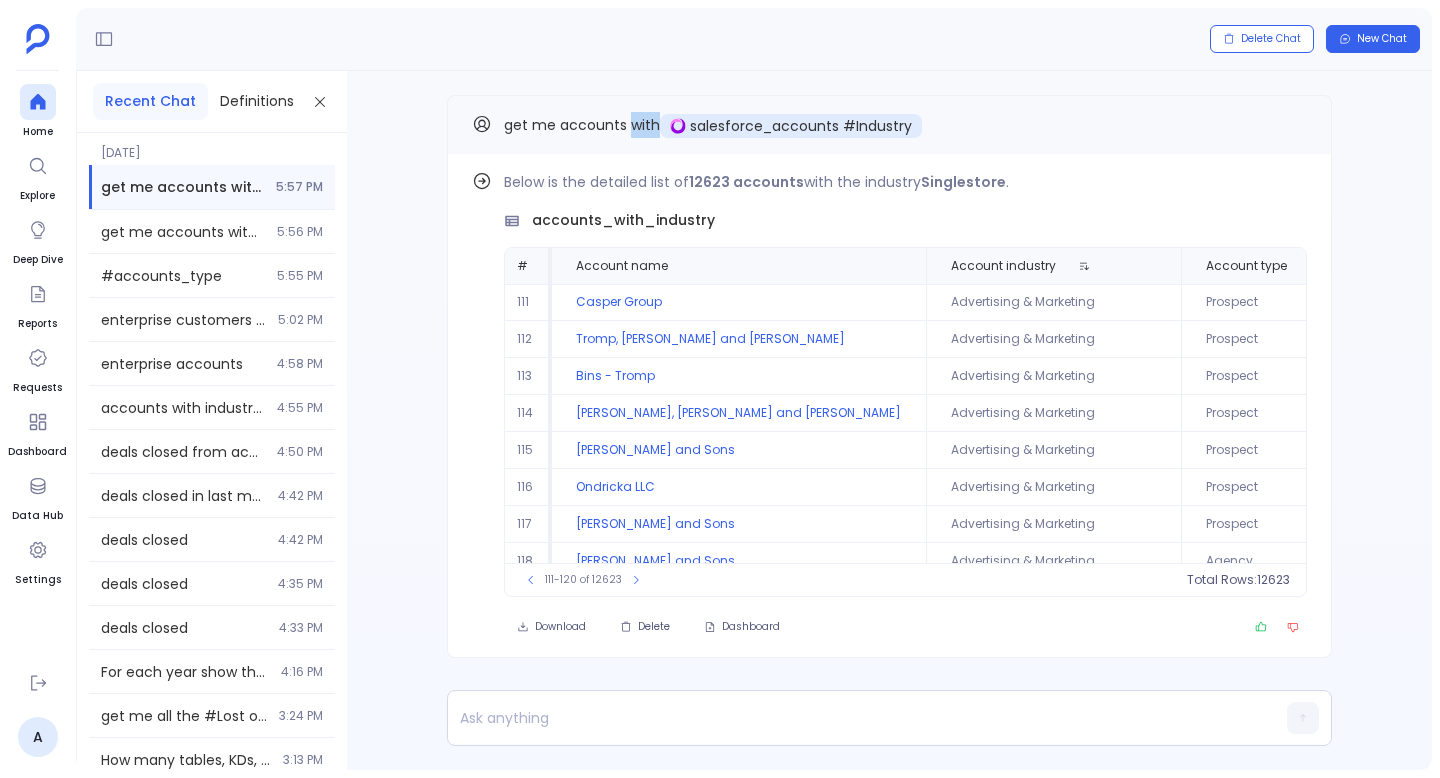click on "get me accounts with" at bounding box center [582, 125] 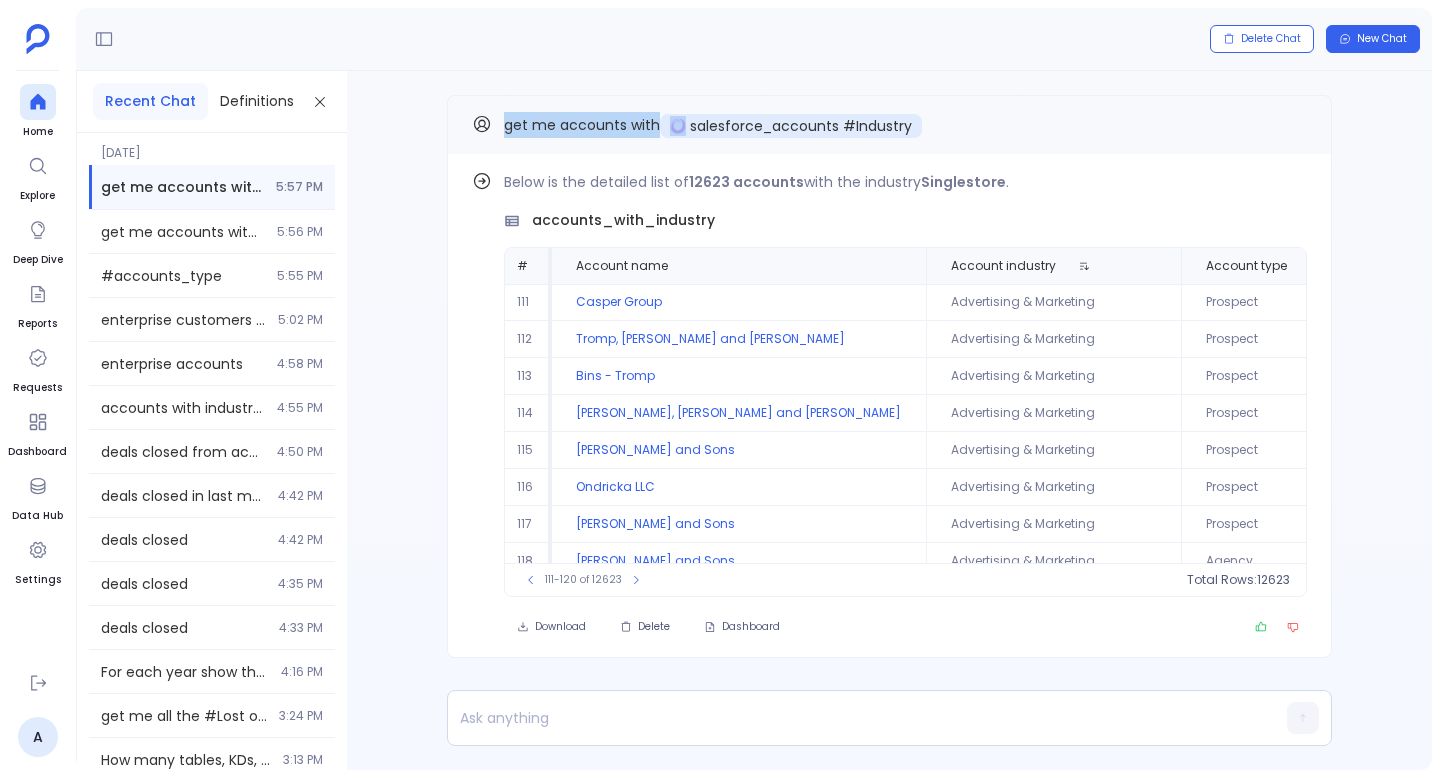 click on "get me accounts with" at bounding box center [582, 125] 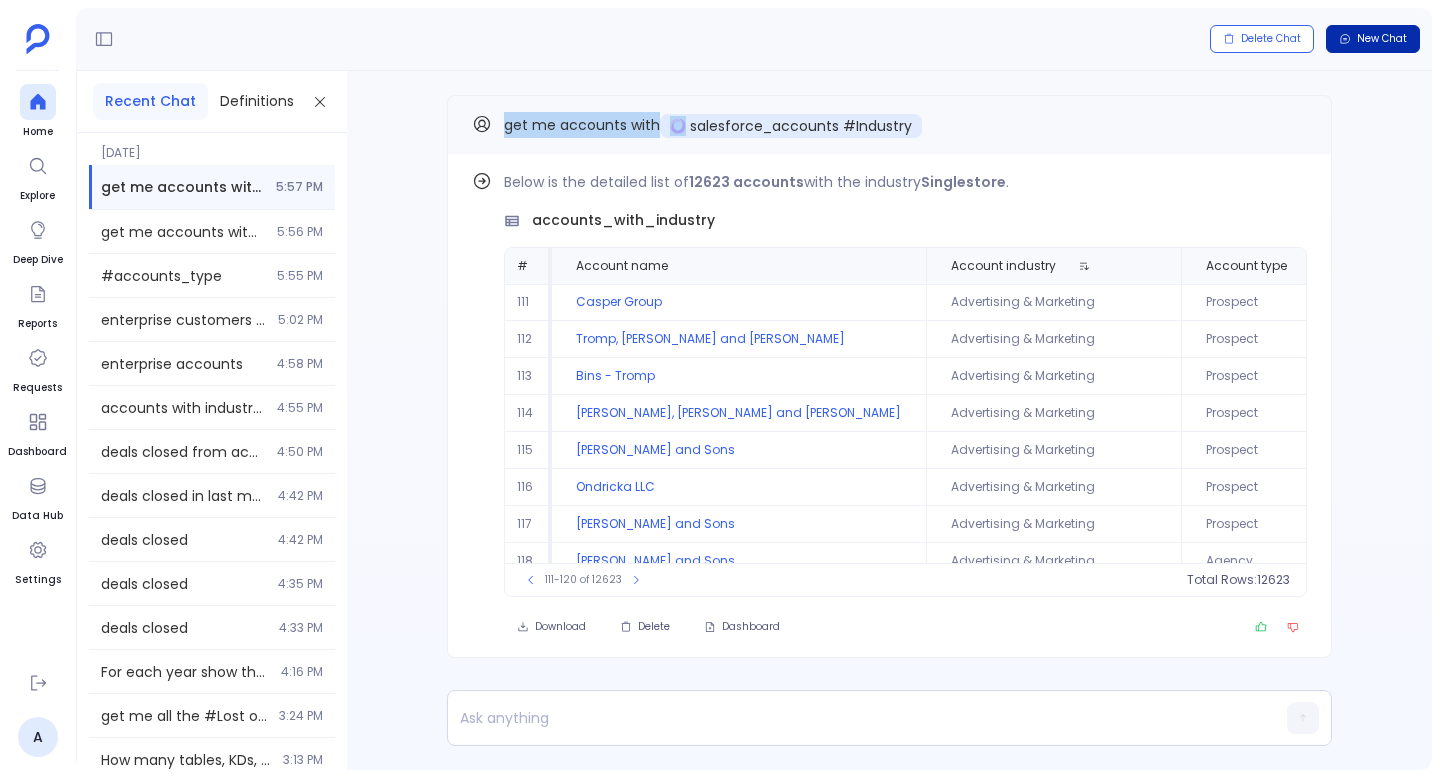 click on "New Chat" at bounding box center (1382, 39) 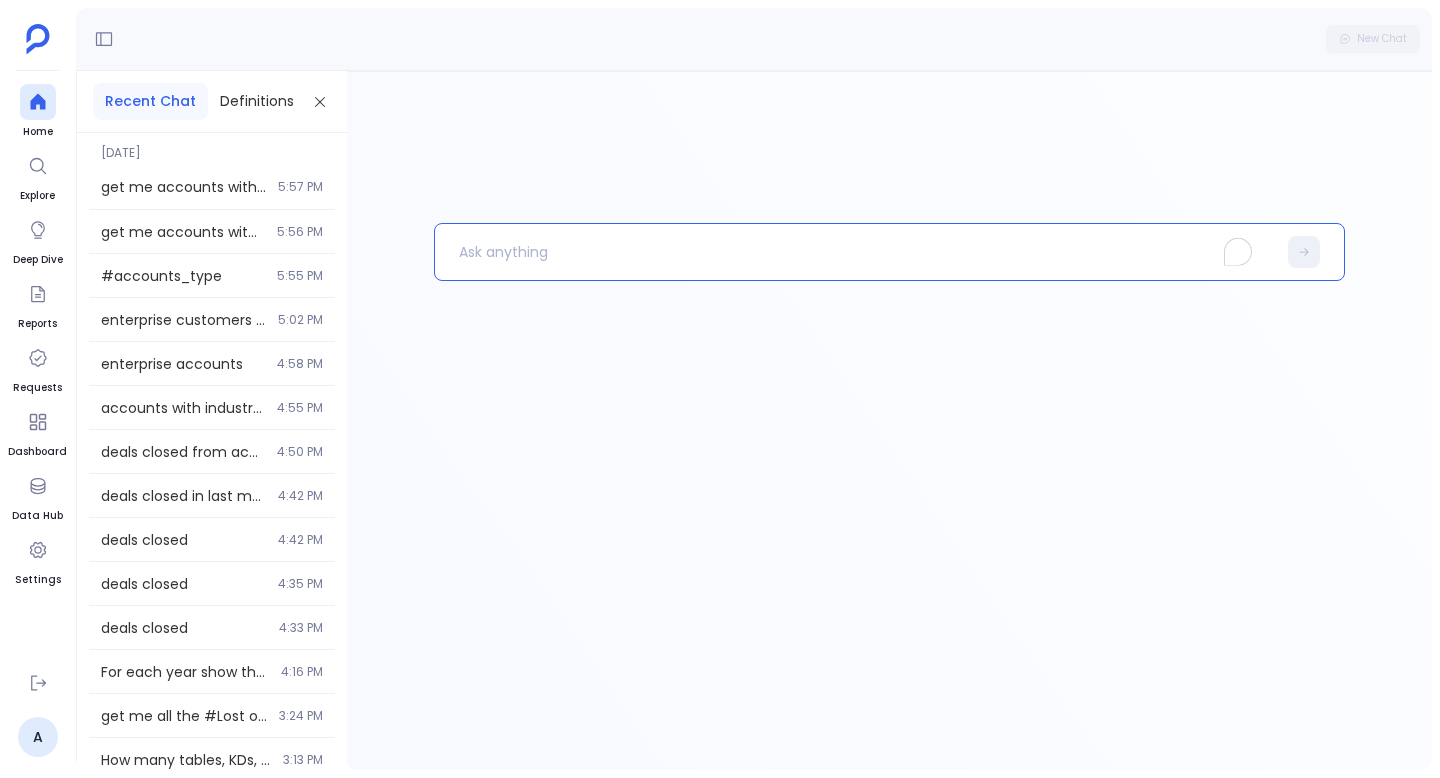 click at bounding box center (855, 252) 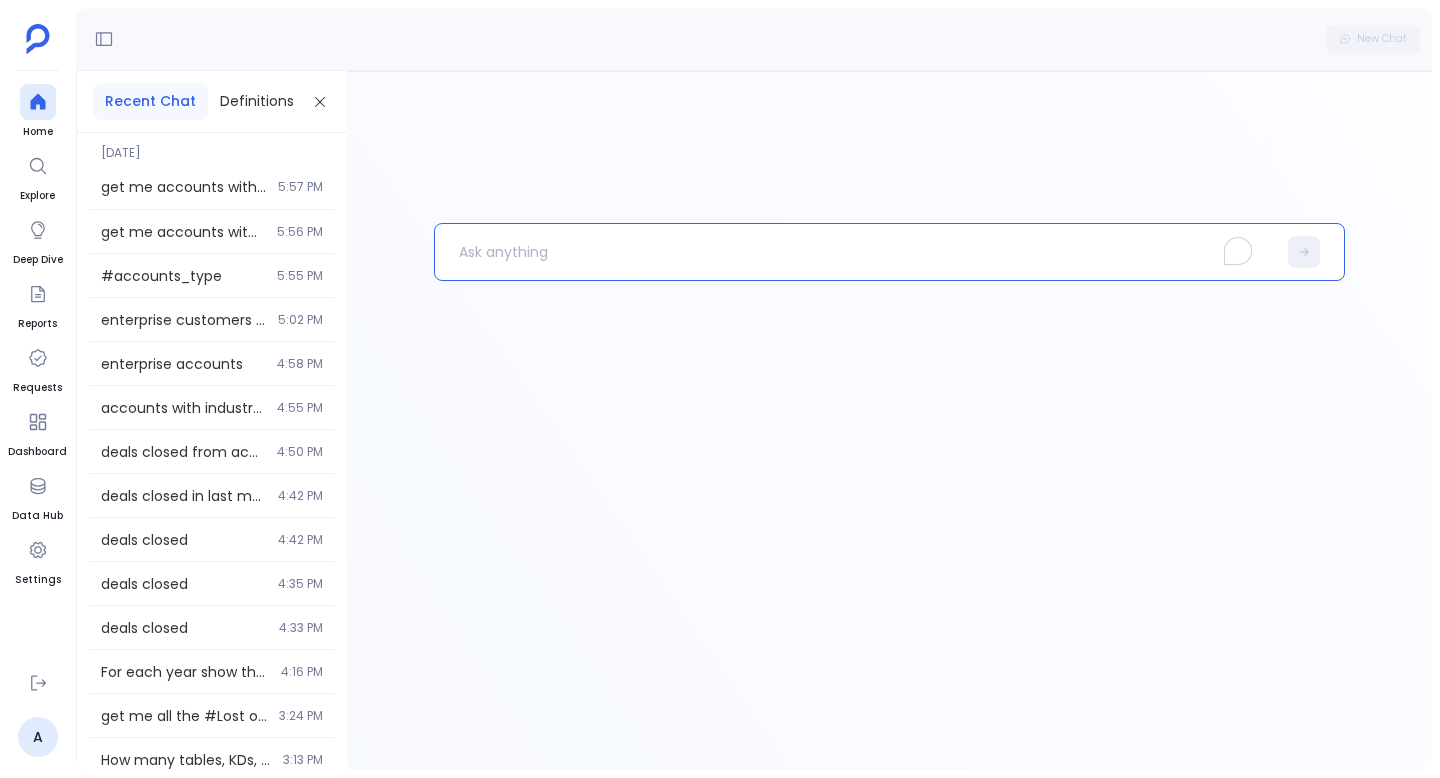type 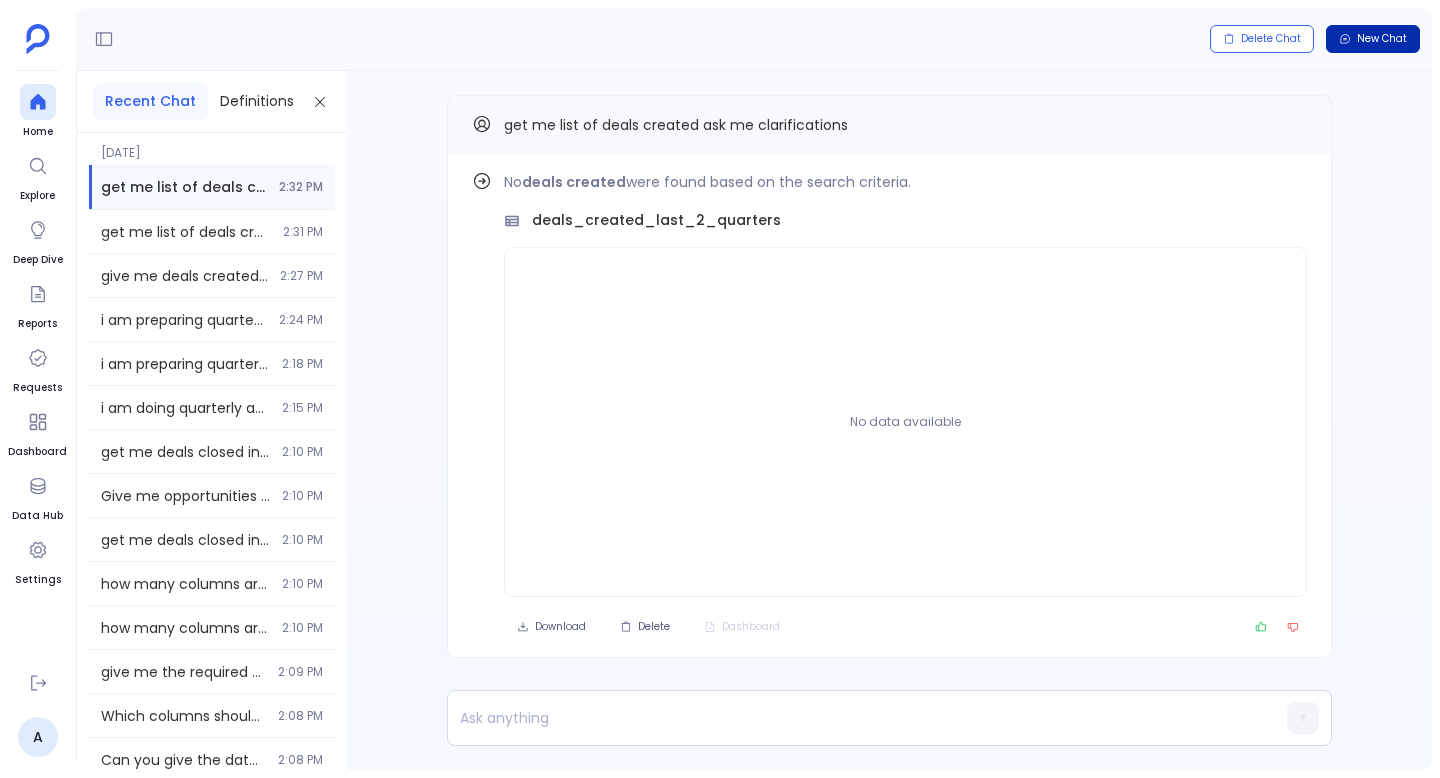 scroll, scrollTop: 0, scrollLeft: 0, axis: both 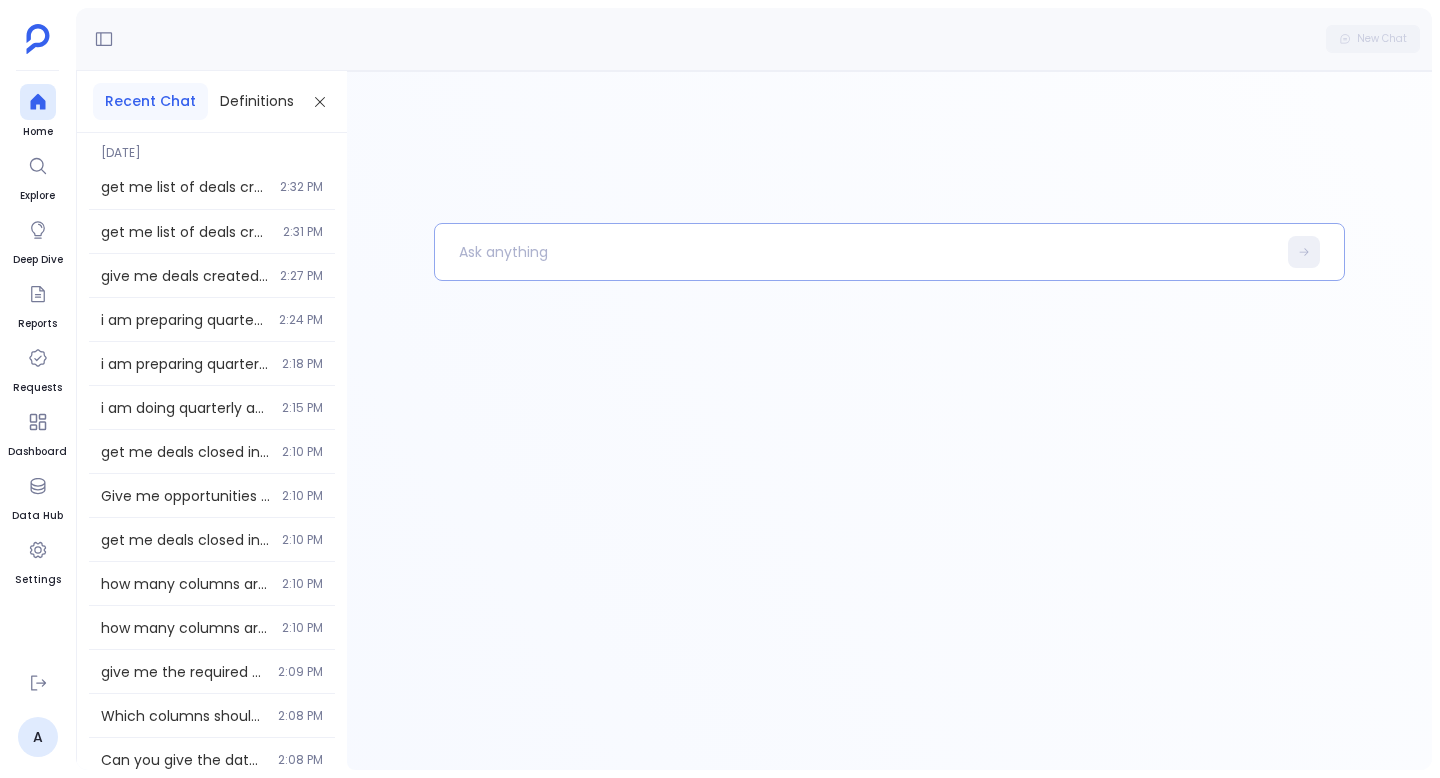 click at bounding box center (855, 252) 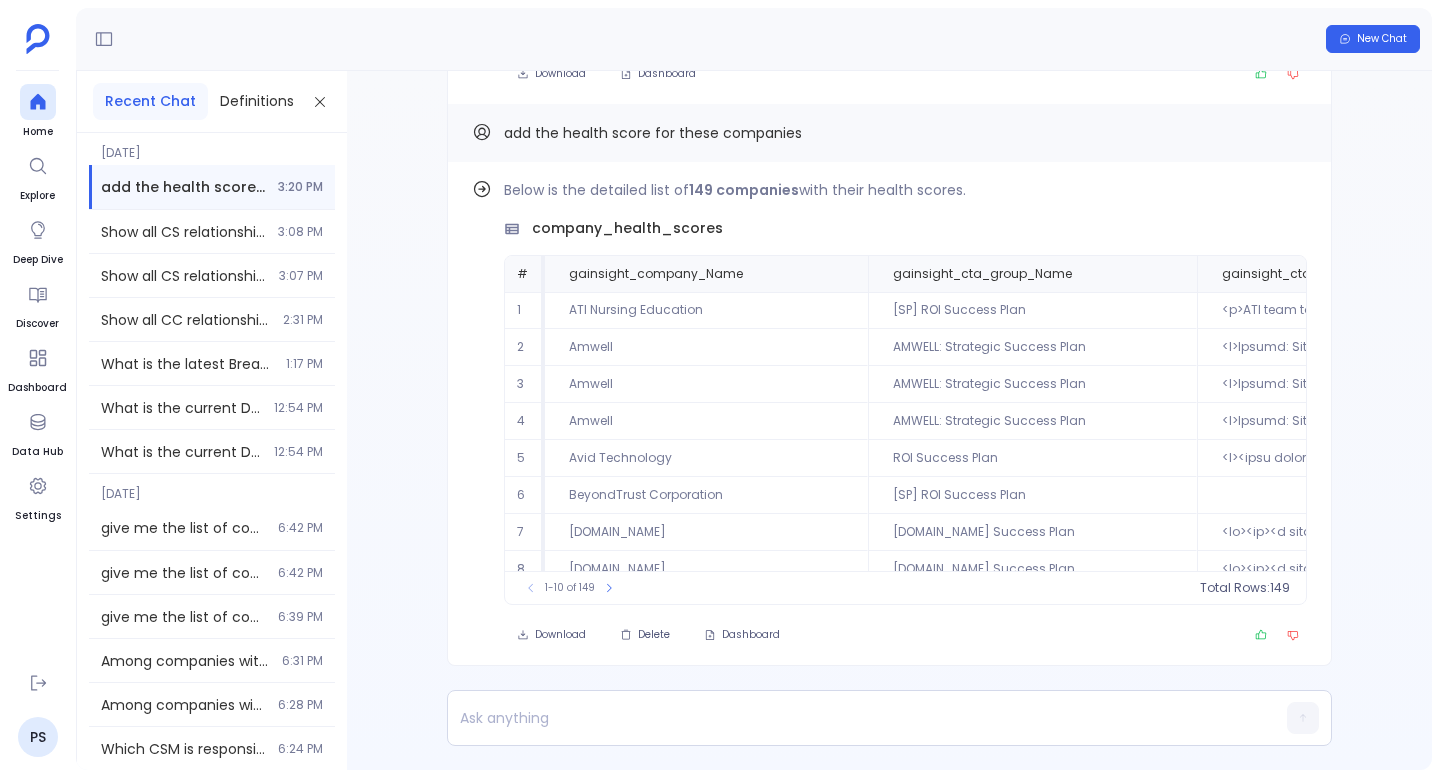 scroll, scrollTop: 0, scrollLeft: 0, axis: both 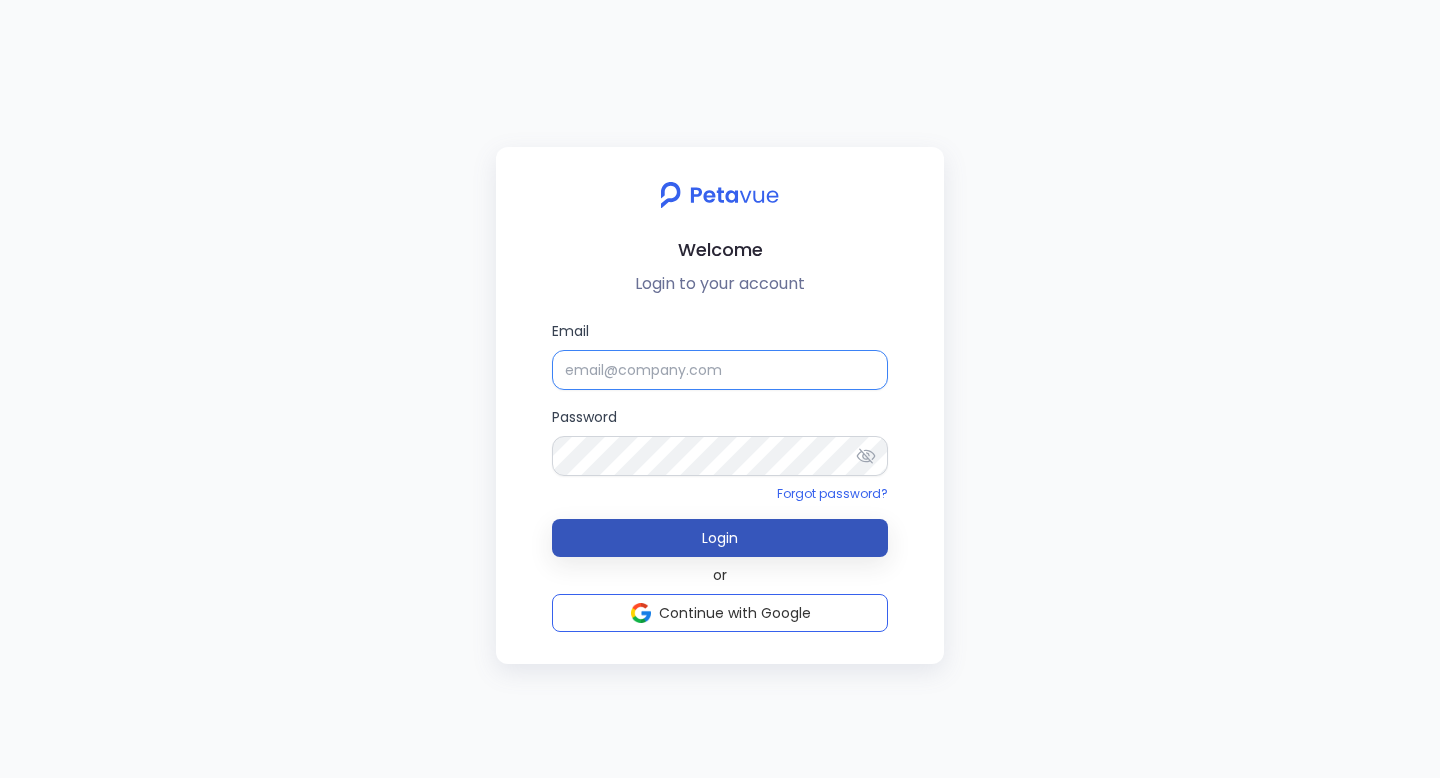 type on "[EMAIL_ADDRESS][DOMAIN_NAME]" 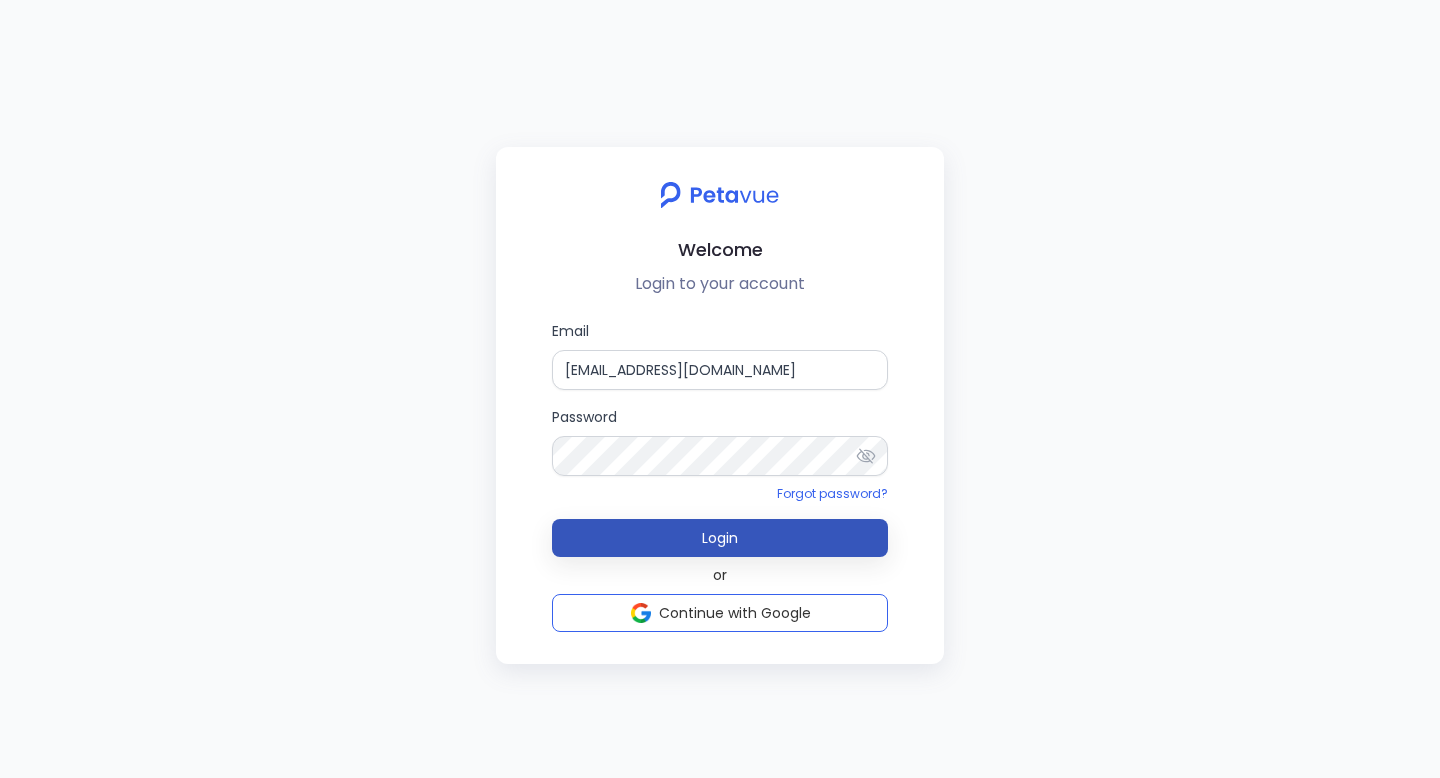 click on "Login" at bounding box center [720, 538] 